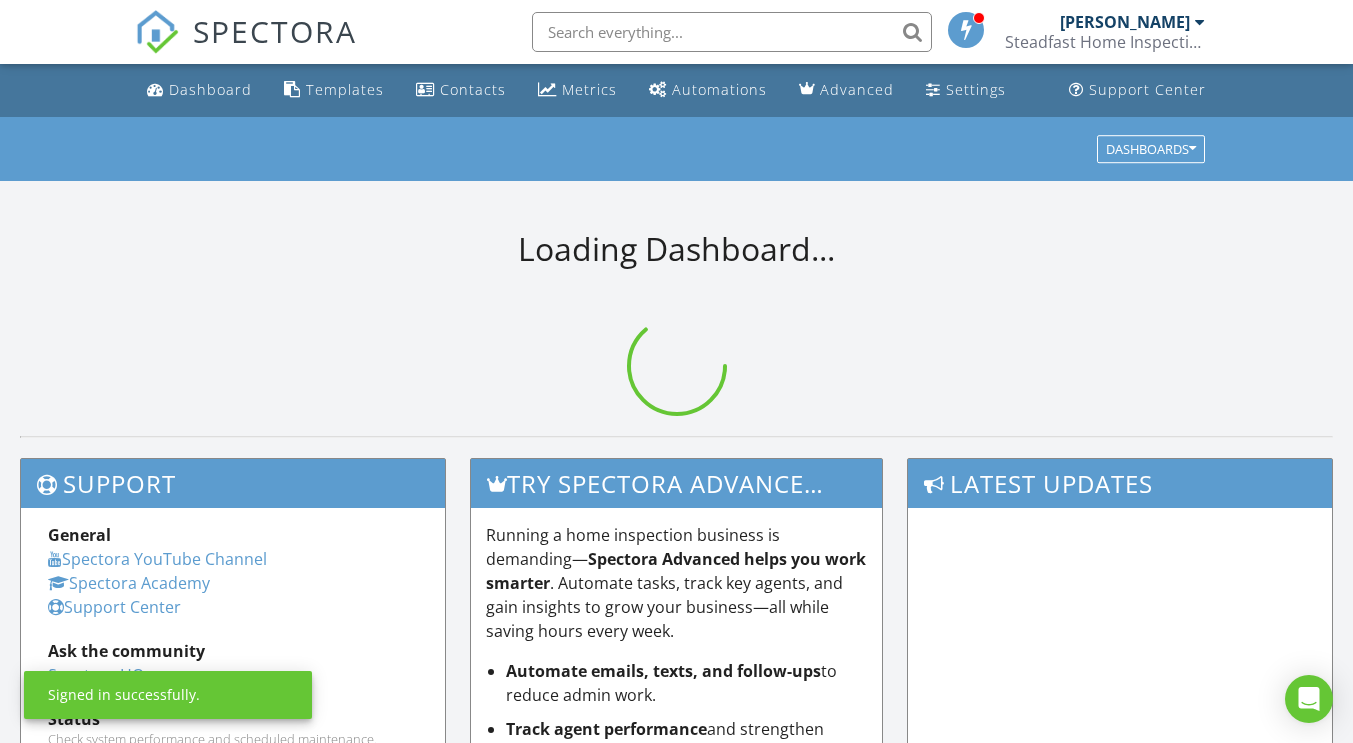 scroll, scrollTop: 0, scrollLeft: 0, axis: both 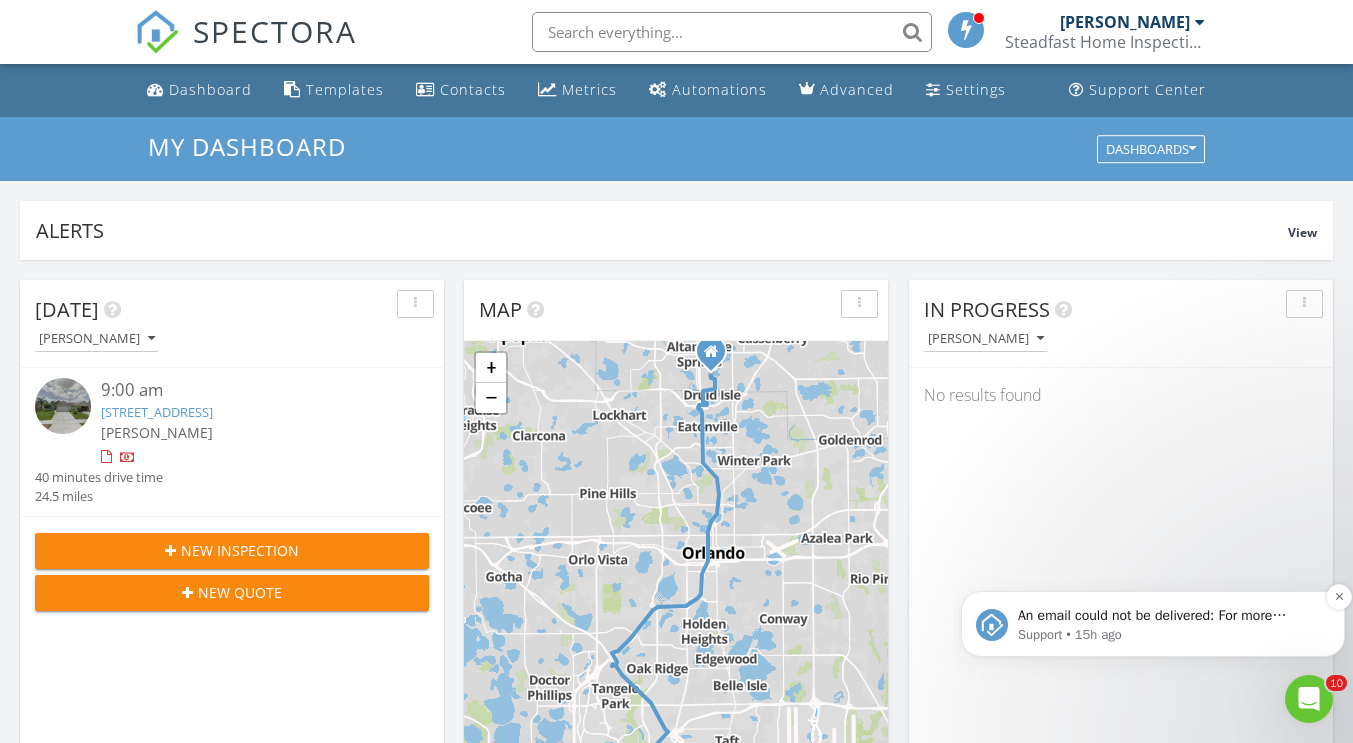 click on "An email could not be delivered:  For more information, view Why emails don't get delivered (Support Article)" at bounding box center [1169, 616] 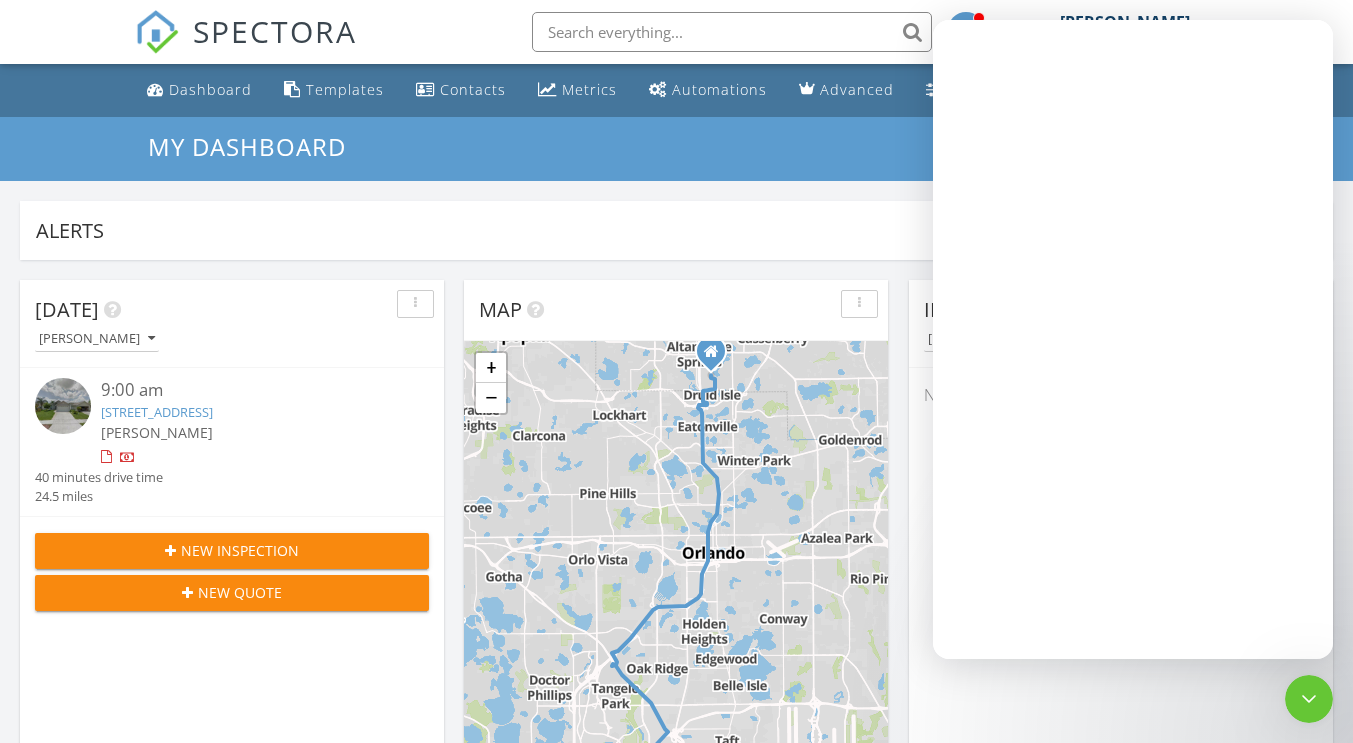 scroll, scrollTop: 0, scrollLeft: 0, axis: both 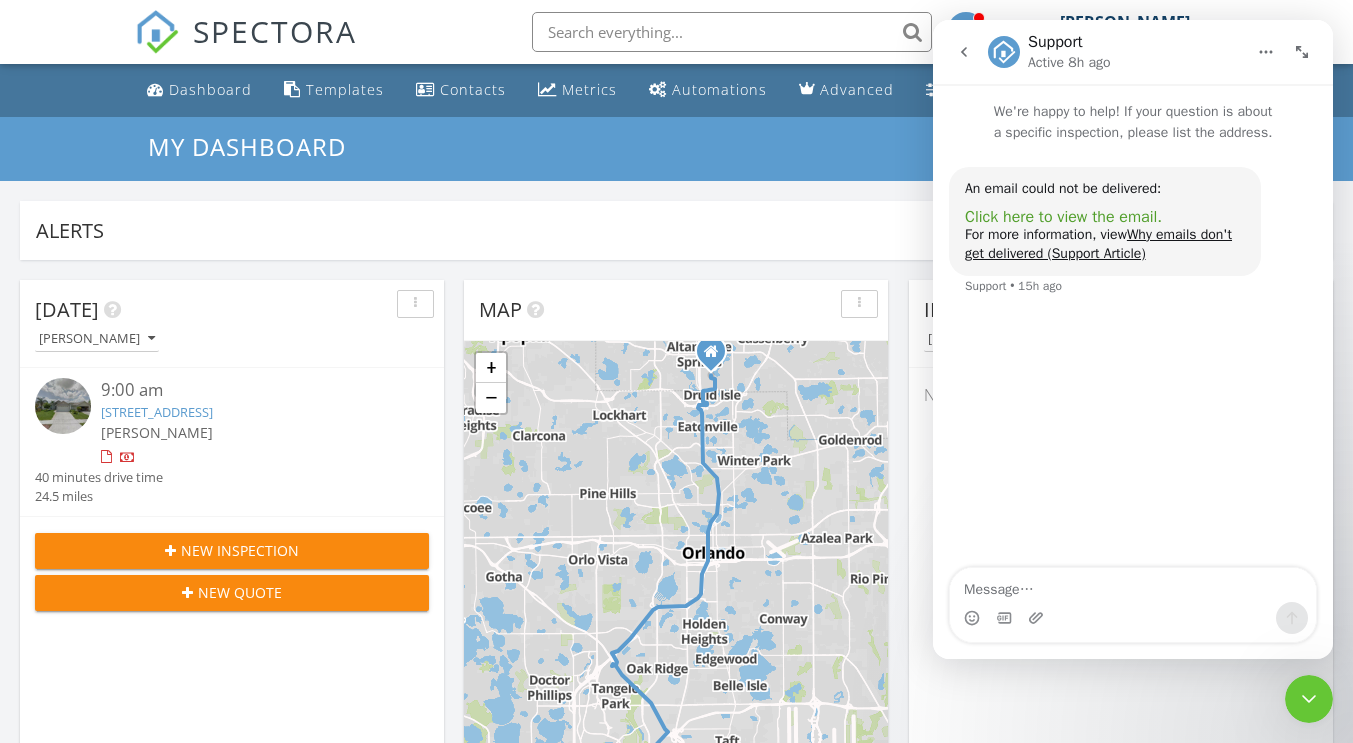 click on "Click here to view the email." at bounding box center (1063, 217) 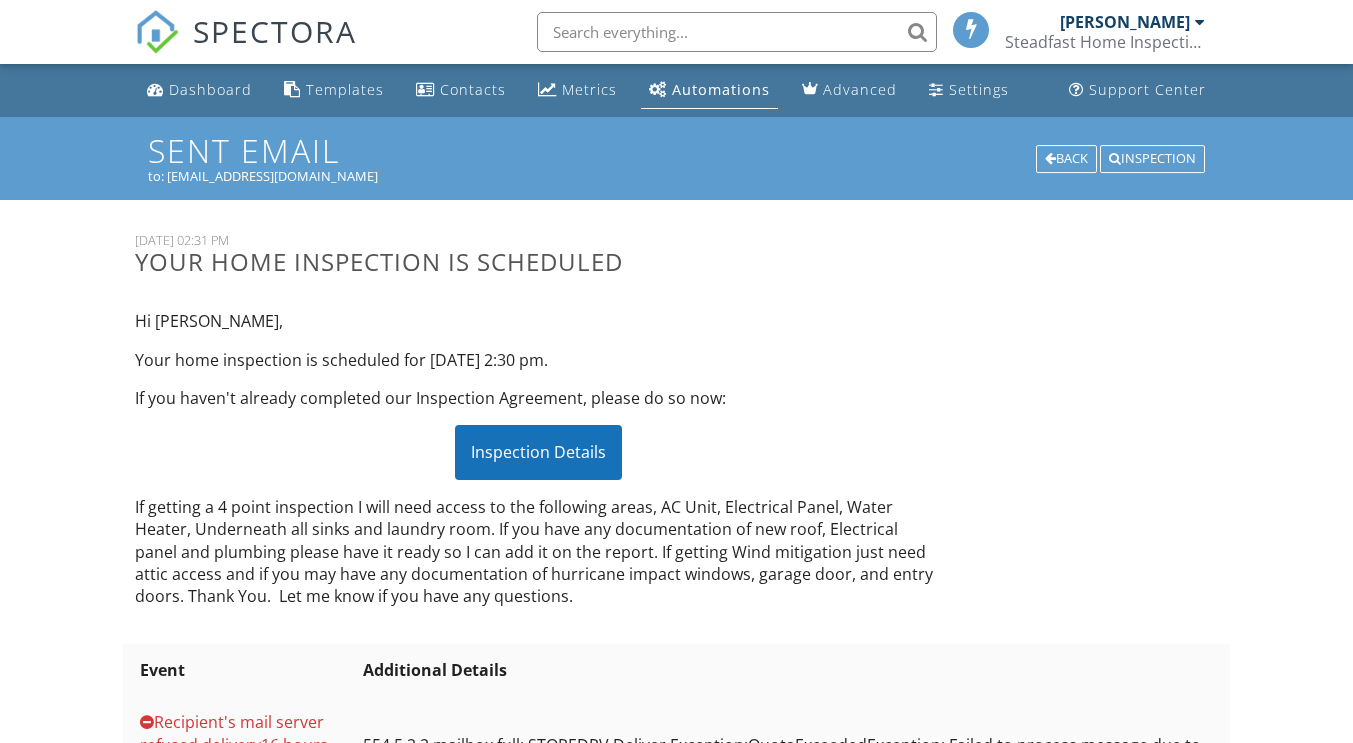 scroll, scrollTop: 0, scrollLeft: 0, axis: both 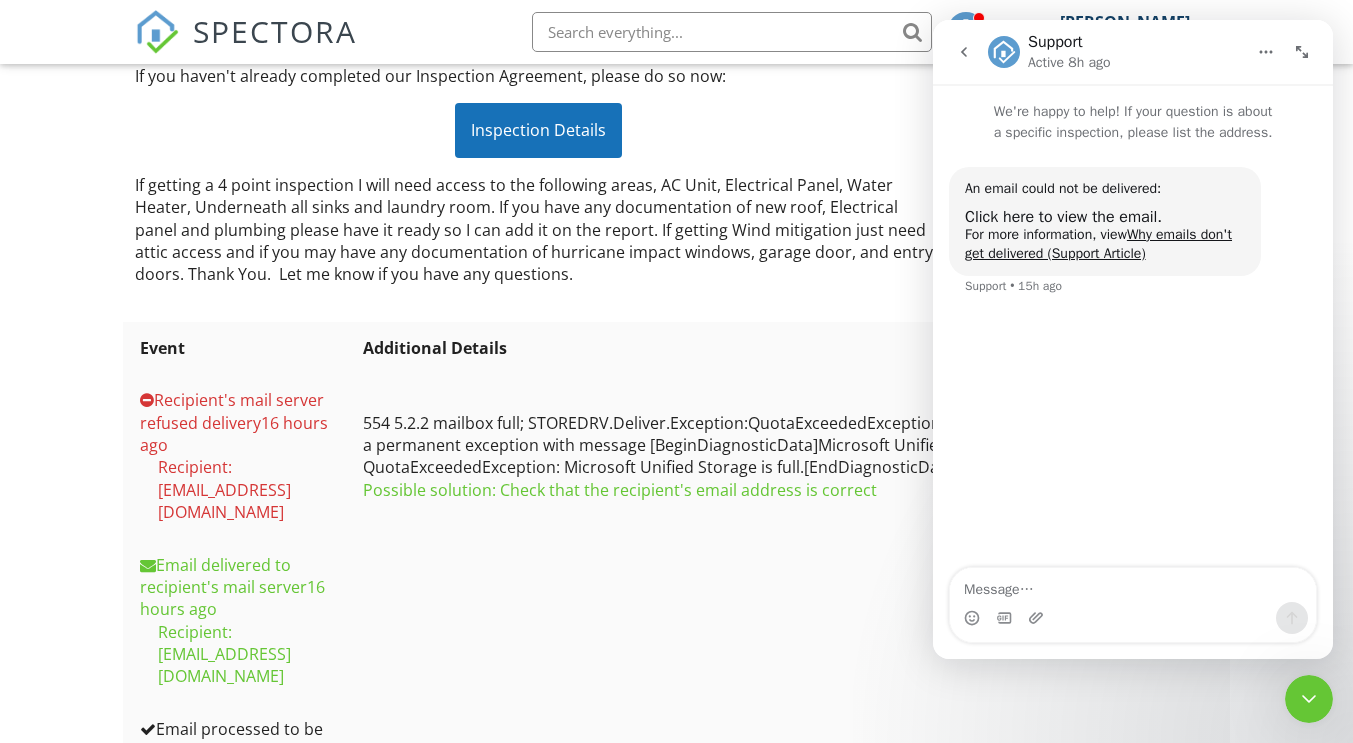 click 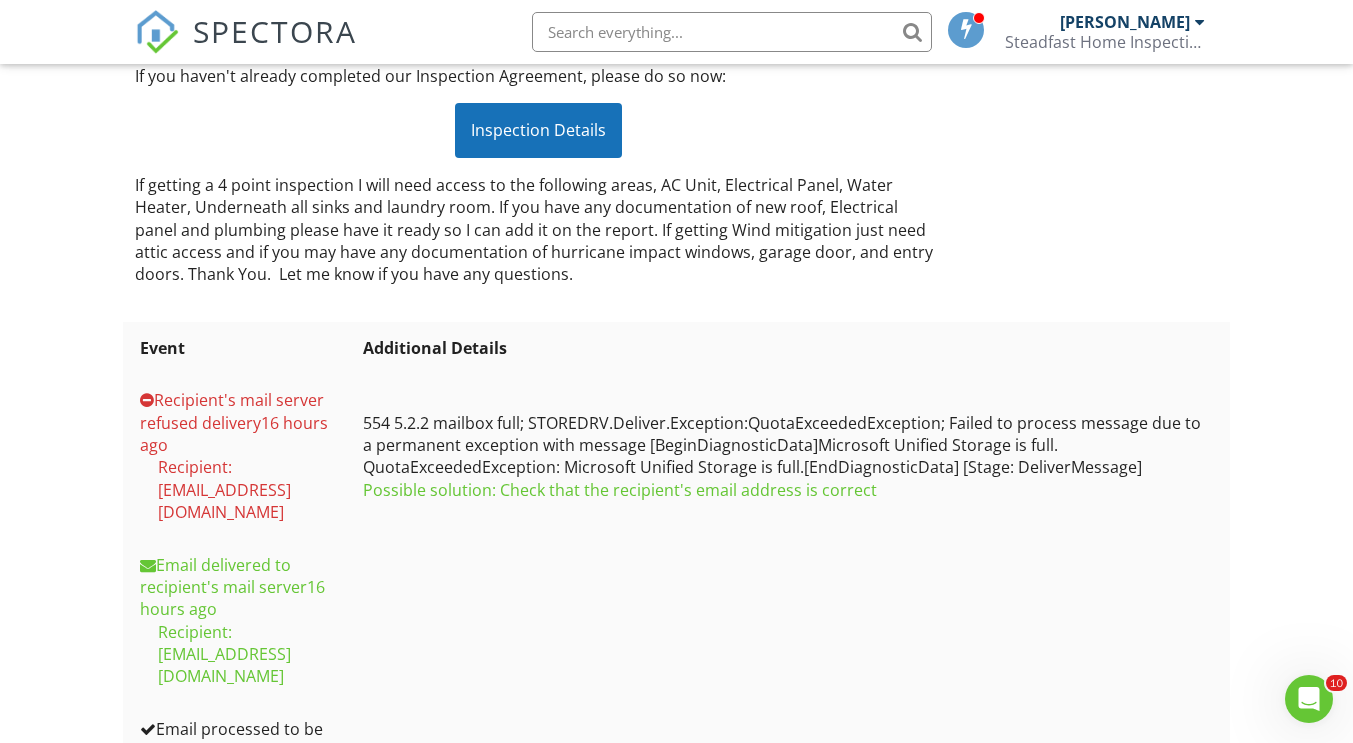 scroll, scrollTop: 0, scrollLeft: 0, axis: both 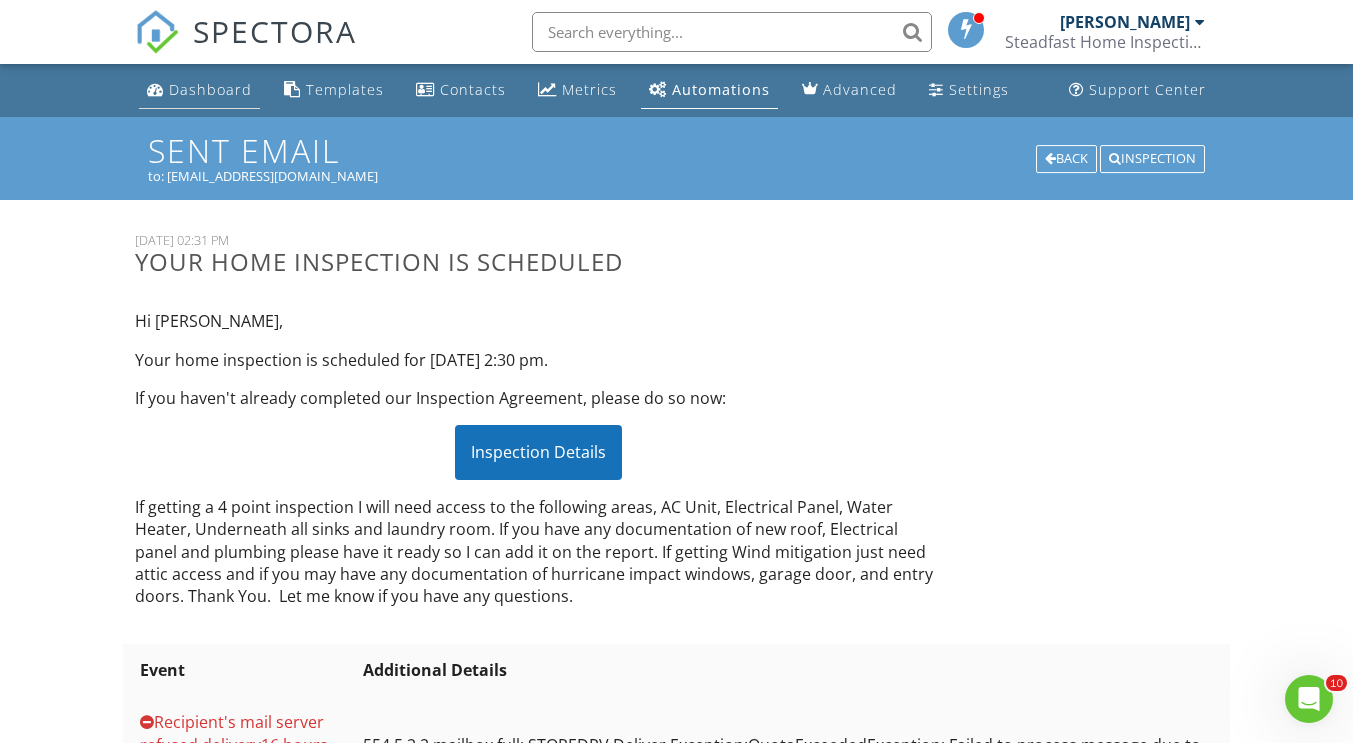 click on "Dashboard" at bounding box center [210, 89] 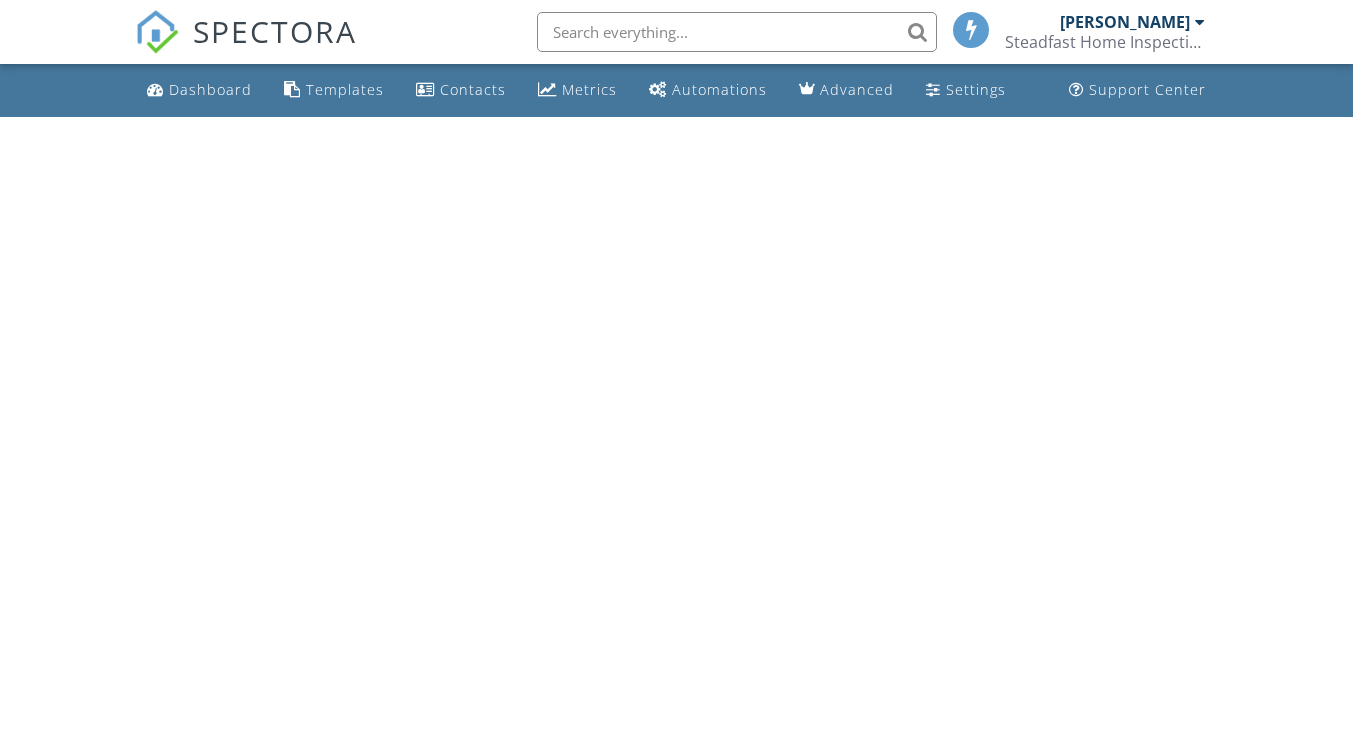 scroll, scrollTop: 0, scrollLeft: 0, axis: both 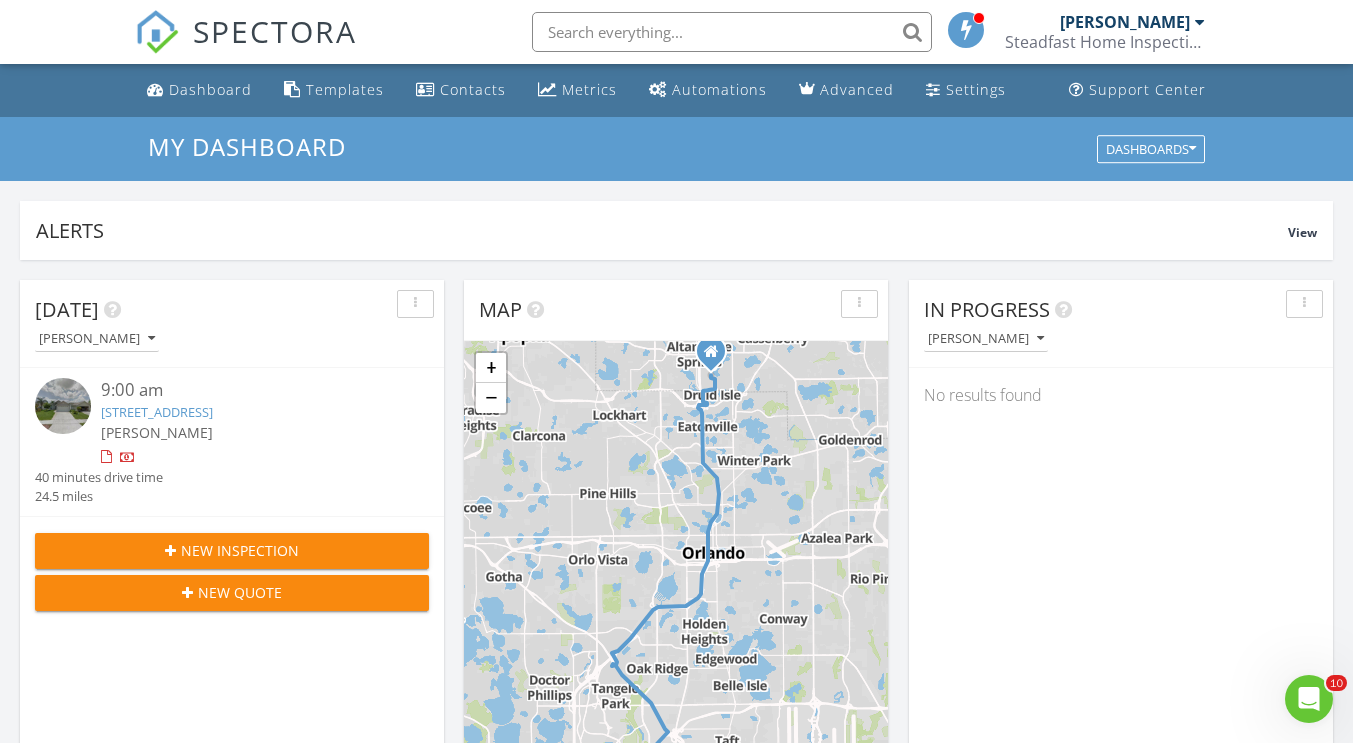 click on "3224 Harpers Ferry Ct, Orlando, FL 32837" at bounding box center (157, 412) 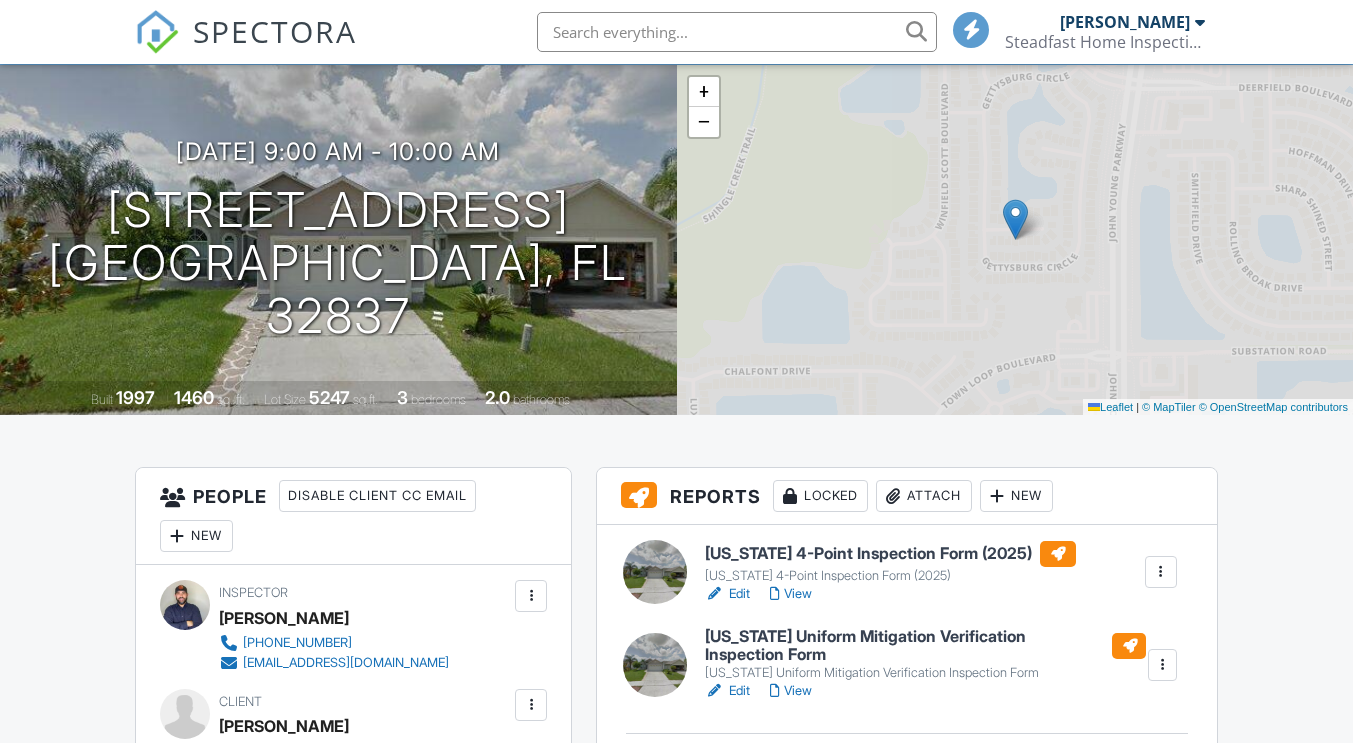 scroll, scrollTop: 175, scrollLeft: 0, axis: vertical 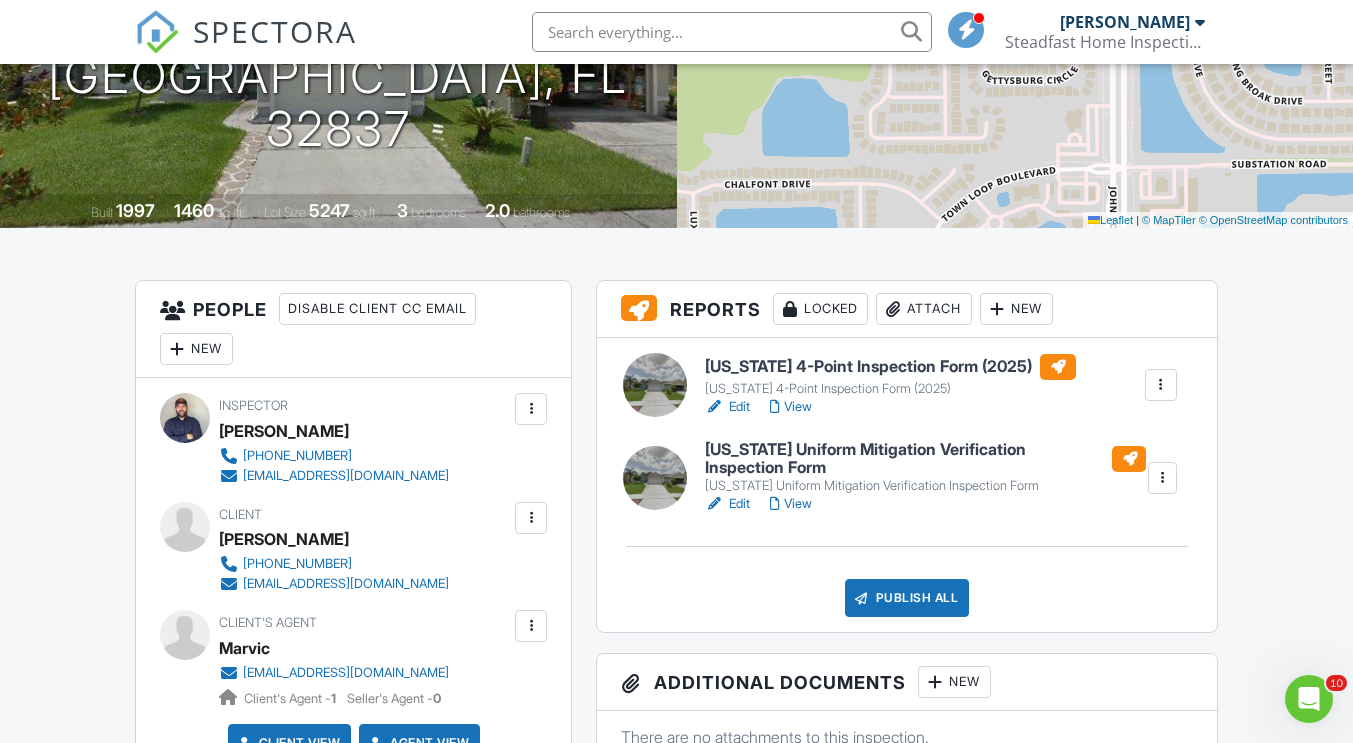 click on "Edit" at bounding box center (727, 407) 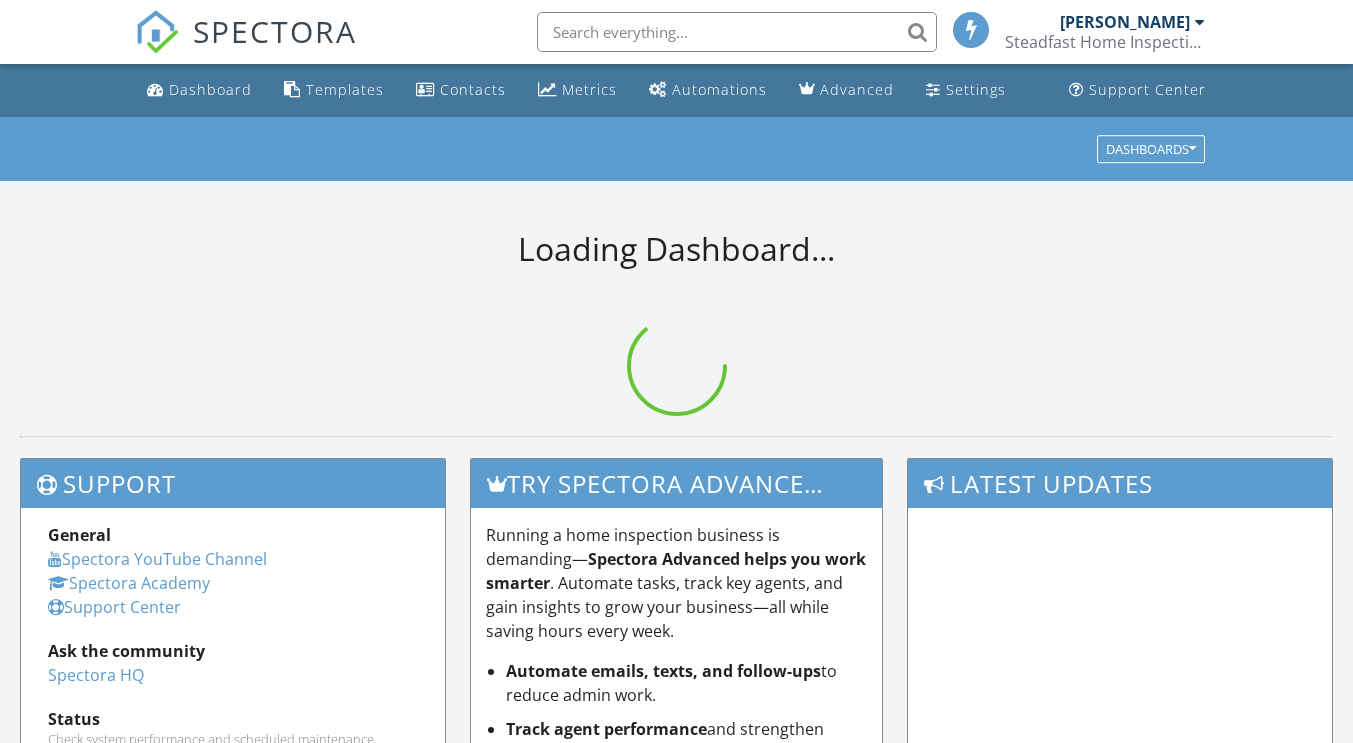 scroll, scrollTop: 0, scrollLeft: 0, axis: both 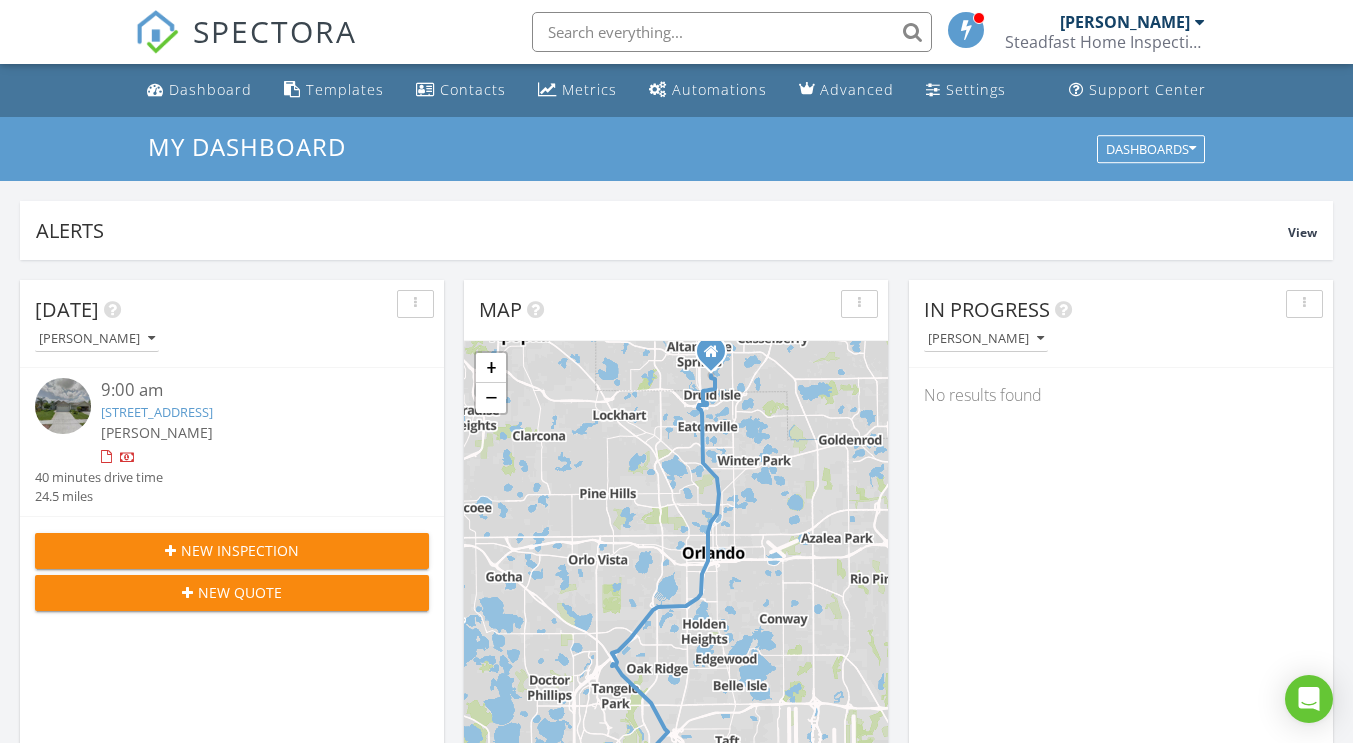 click on "[STREET_ADDRESS]" at bounding box center [157, 412] 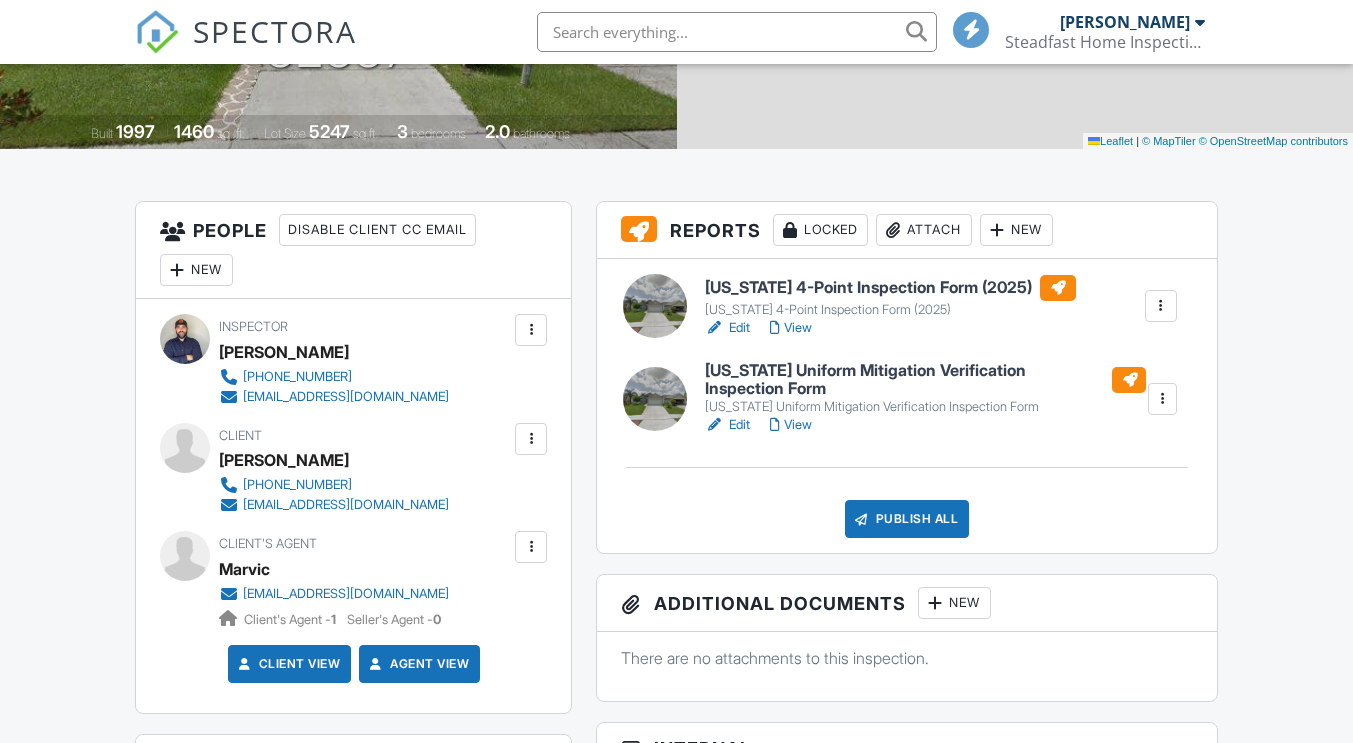 scroll, scrollTop: 385, scrollLeft: 0, axis: vertical 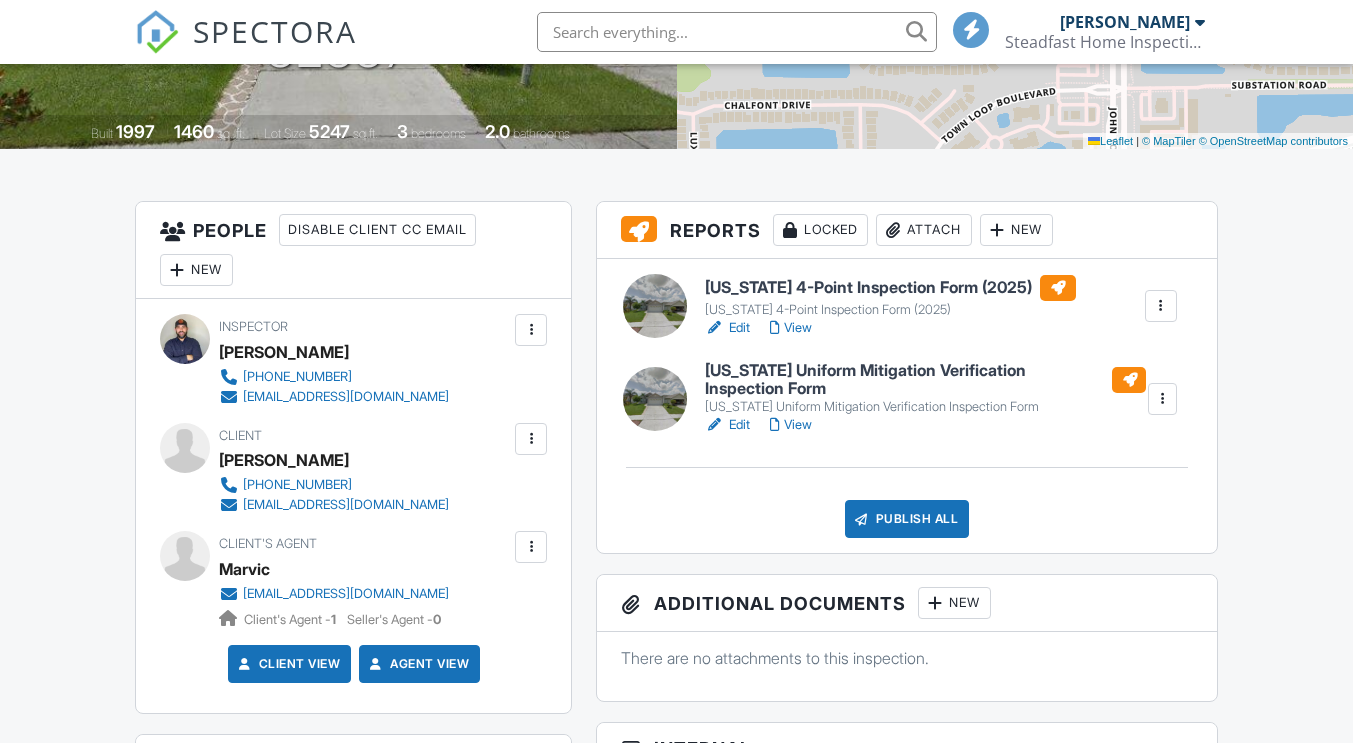 click on "Attach" at bounding box center [924, 230] 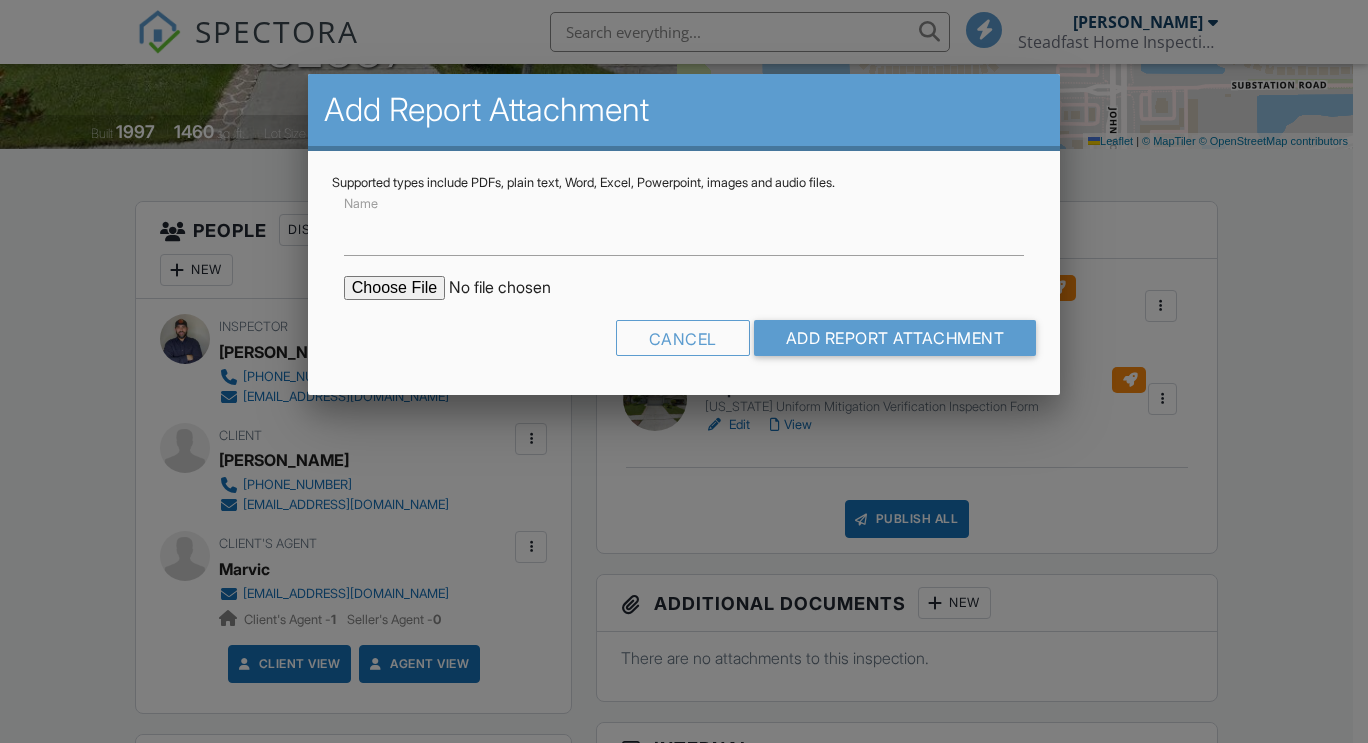click at bounding box center [514, 288] 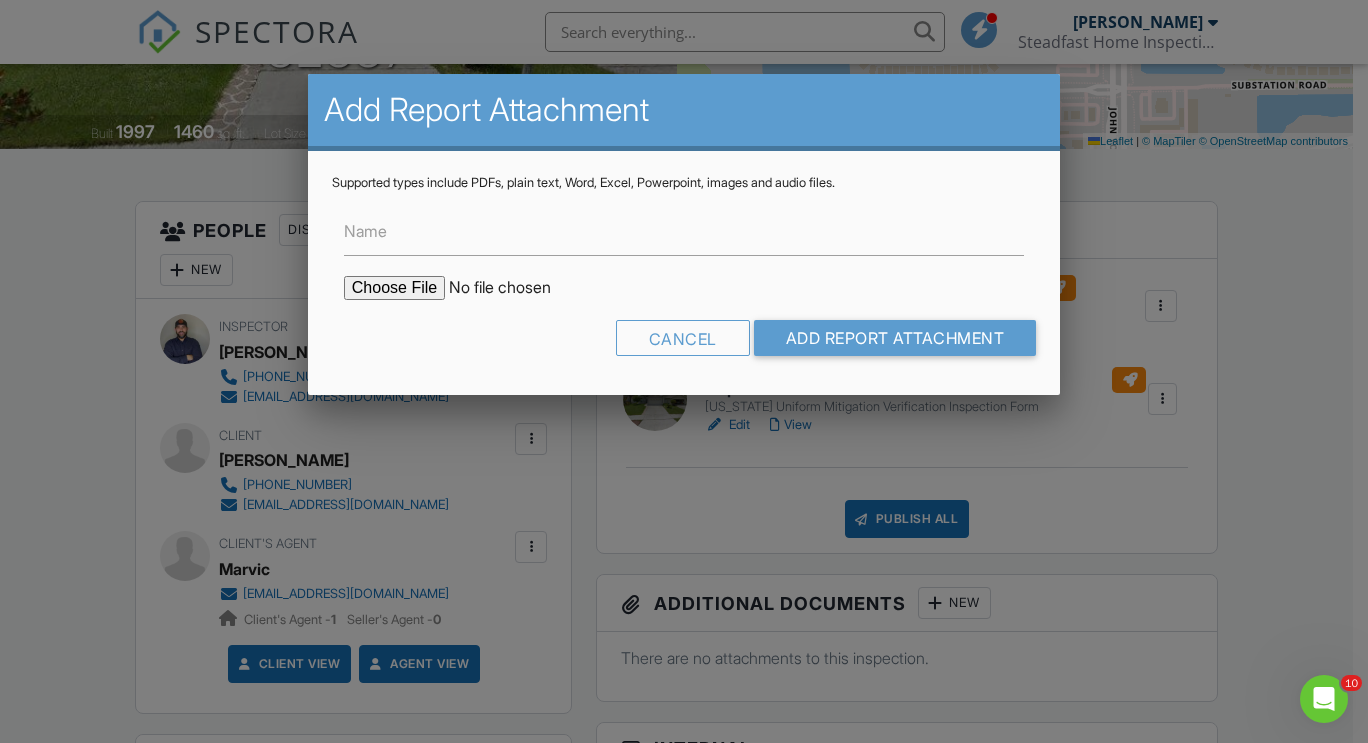 scroll, scrollTop: 0, scrollLeft: 0, axis: both 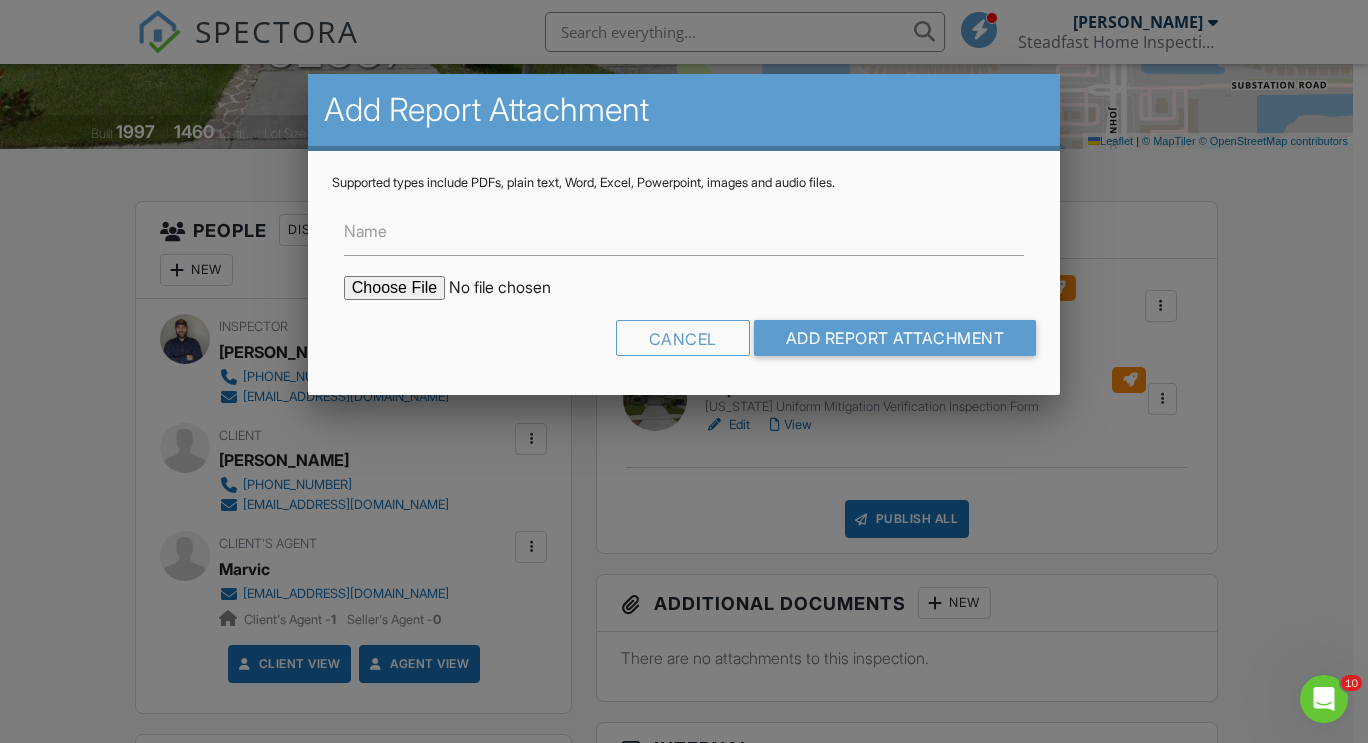 type on "C:\fakepath\Screenshot 2025-07-14 062142.png" 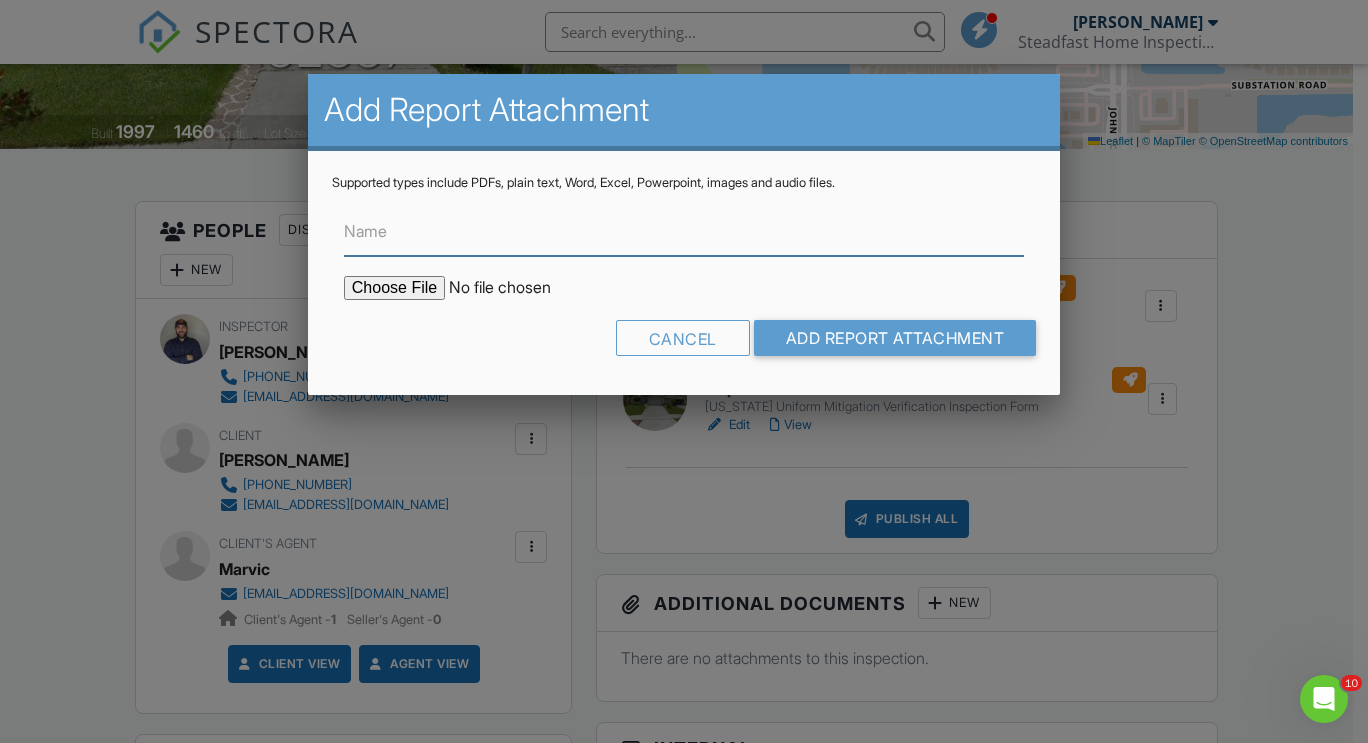 click on "Name" at bounding box center [684, 231] 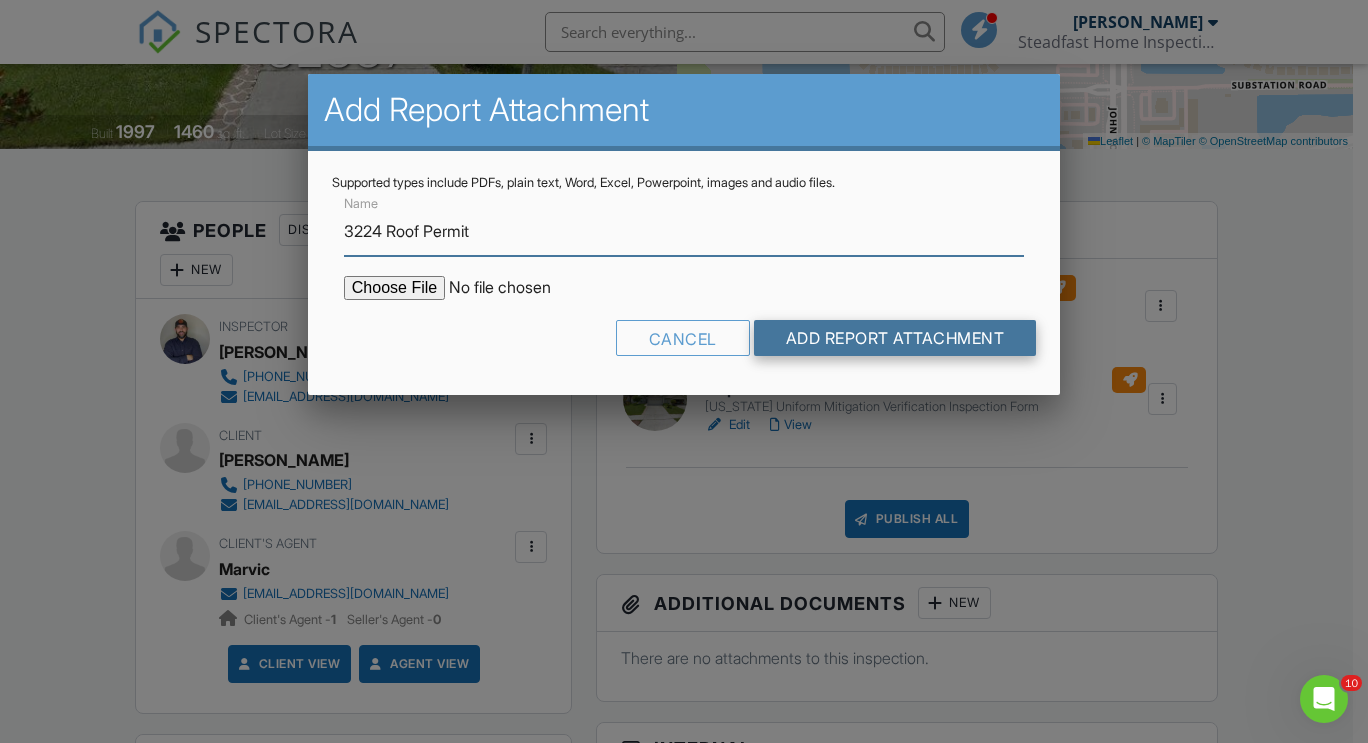 type on "3224 Roof Permit" 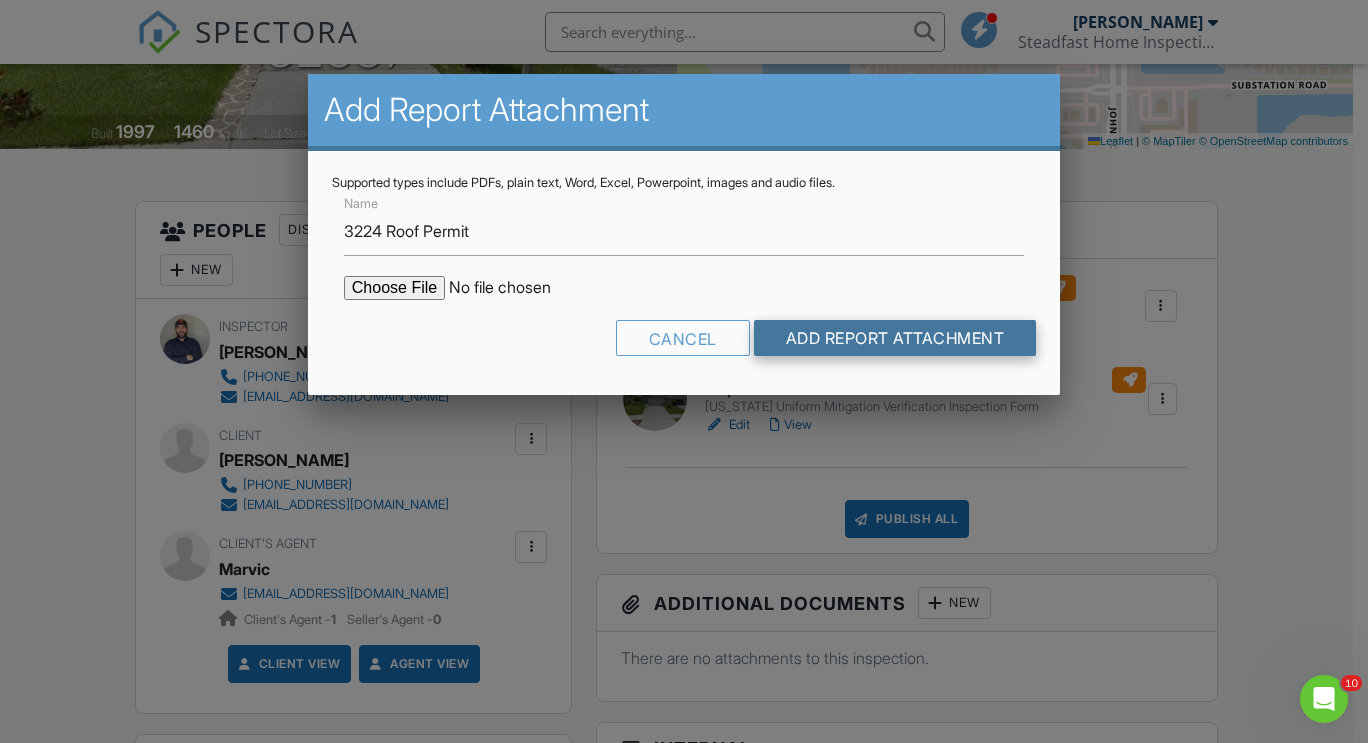 click on "Add Report Attachment" at bounding box center (895, 338) 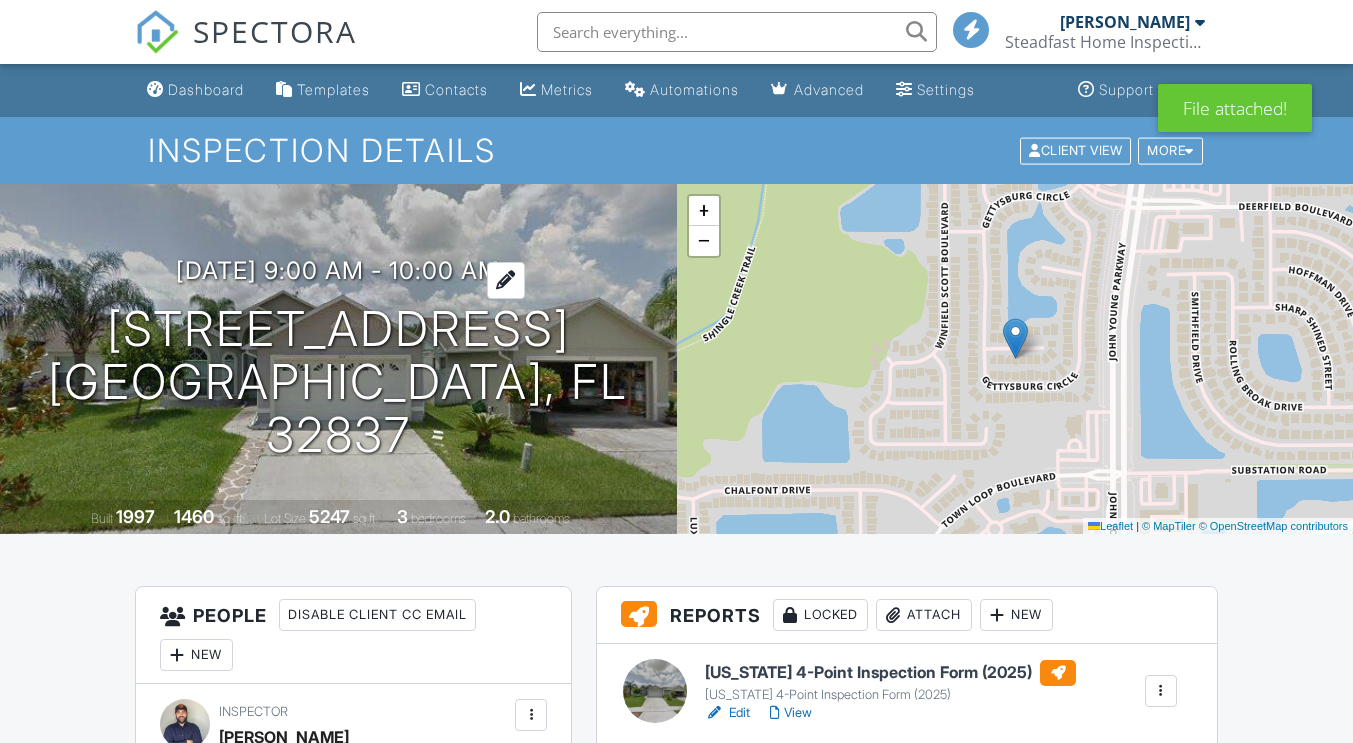 scroll, scrollTop: 207, scrollLeft: 0, axis: vertical 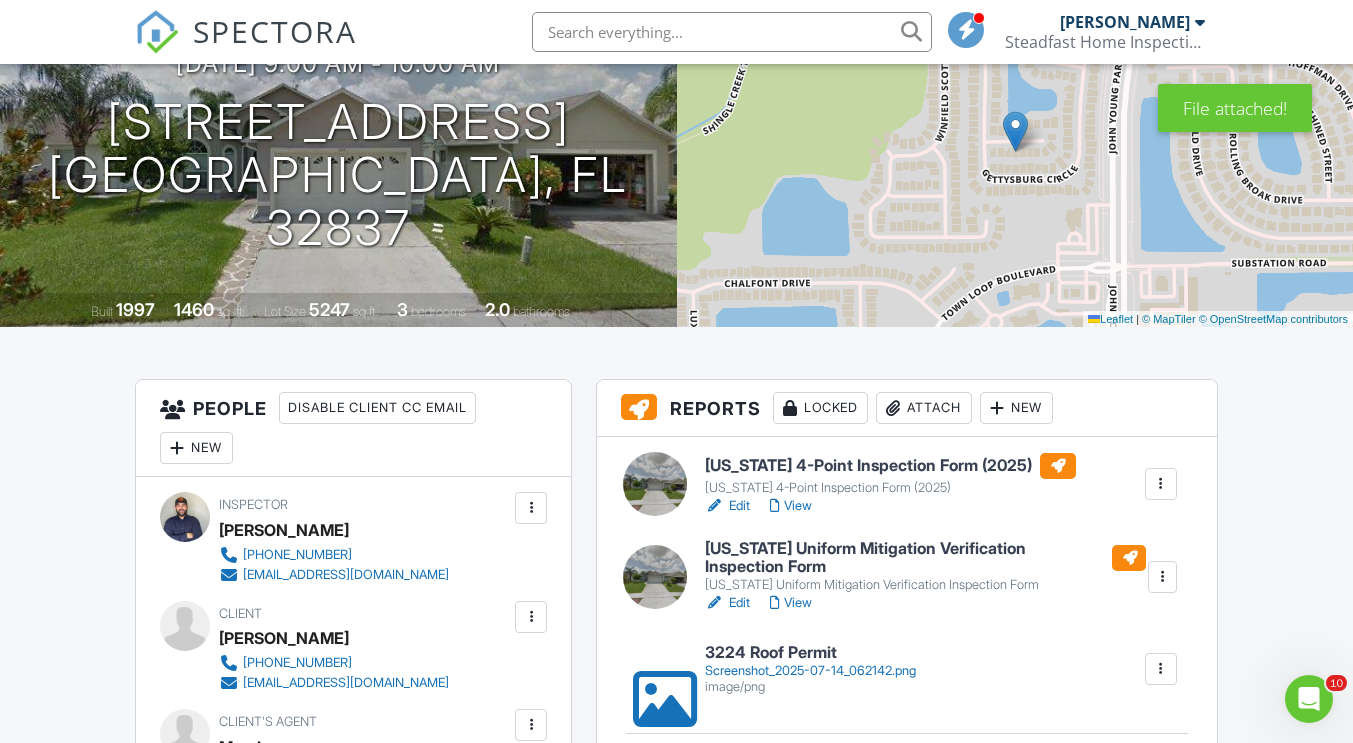 click on "Edit" at bounding box center (727, 603) 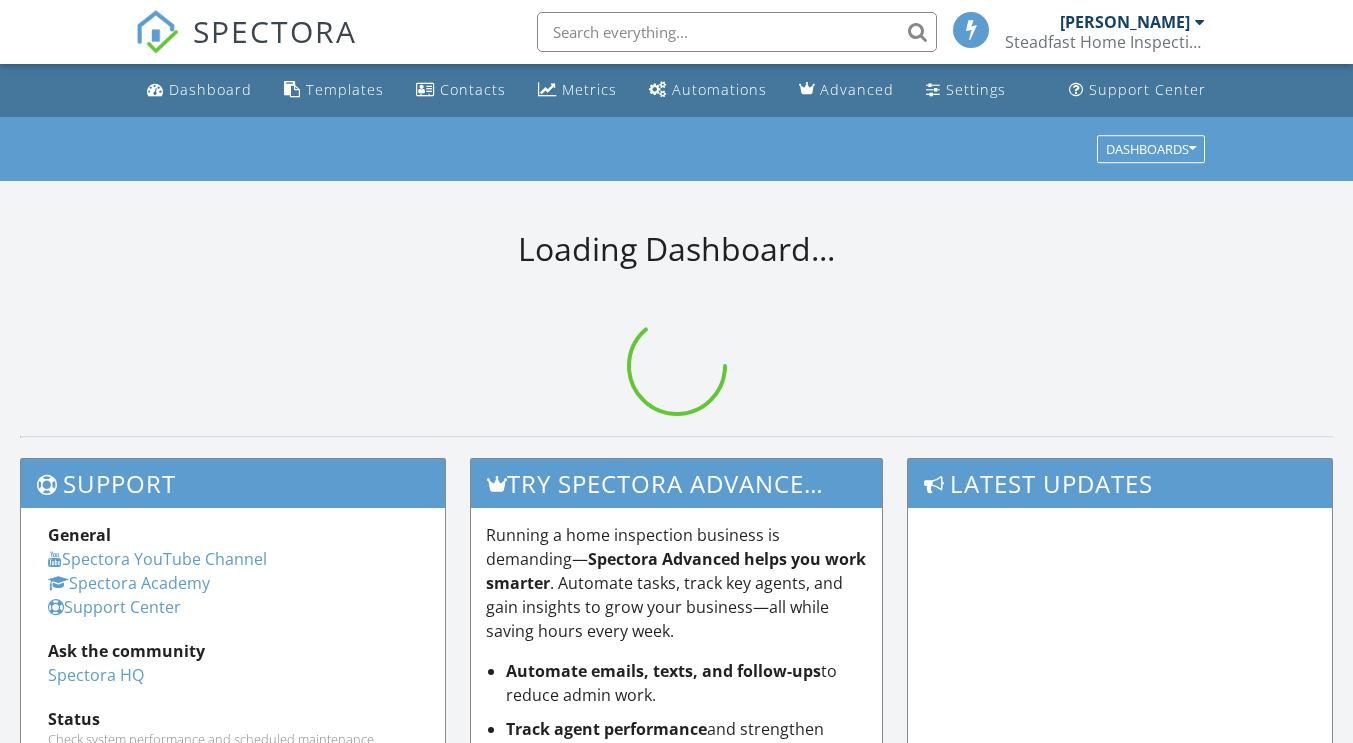 scroll, scrollTop: 0, scrollLeft: 0, axis: both 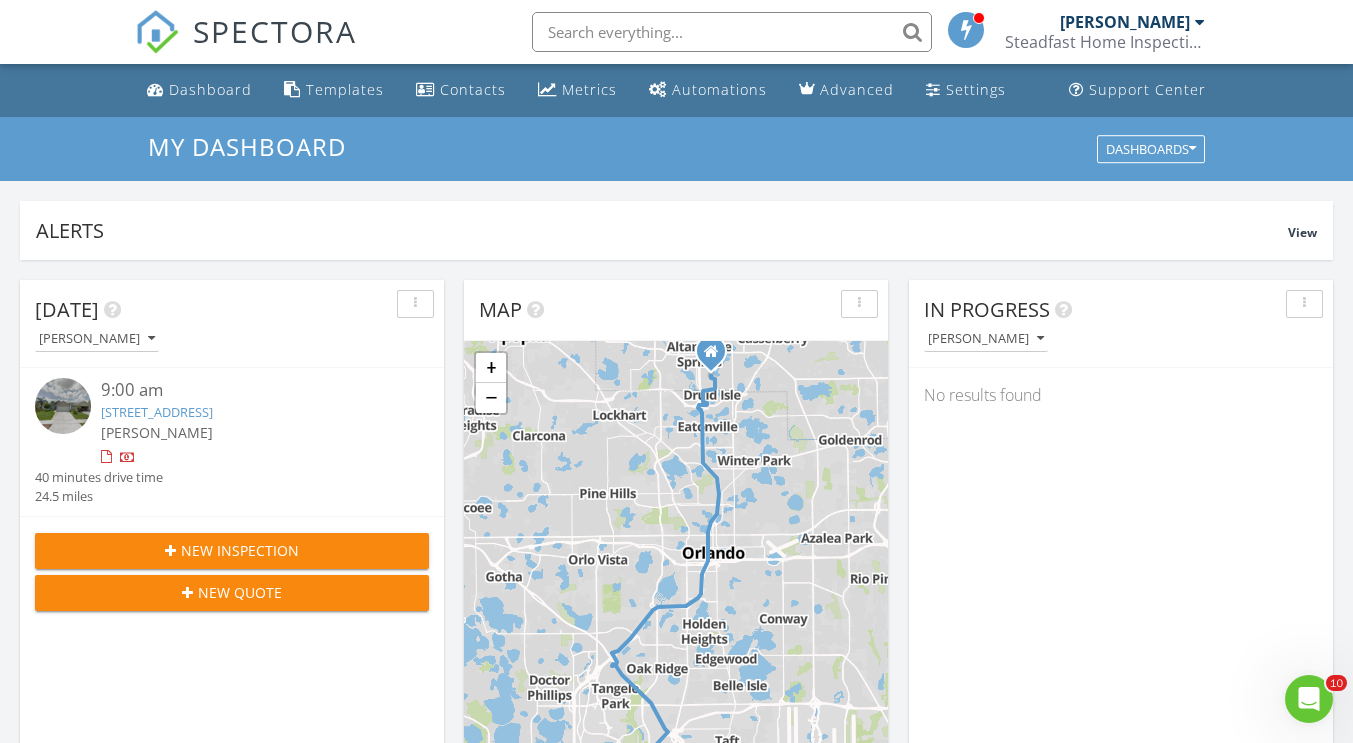 click on "Today
Hector Cedeno
9:00 am
3224 Harpers Ferry Ct, Orlando, FL 32837
Hector Cedeno
40 minutes drive time   24.5 miles       New Inspection     New Quote         Map               1 + − I 4, John Young Parkway 39.5 km, 39 min Head south on Arvern Drive 200 m Turn left onto Broadview Avenue 250 m Turn right onto Mount Vernon Parkway 450 m Continue onto Oranole Road 1 km Turn left onto Wymore Road 900 m Turn left onto Hope Road 400 m Merge left onto Maitland Boulevard (FL 414) 550 m Take the ramp on the left towards I 4 West: Orlando 700 m Merge left onto I 4 7 km Take exit 84B towards Ivanhoe Boulevard 500 m Continue straight 700 m Keep right at the fork 70 m Continue towards I 4 West: Tampa 400 m Merge left onto I 4 10 km Take exit 77 towards Miami 1 km Continue straight 200 m Keep left towards Florida's Turnpike South 600 m Continue straight 250 m Merge left onto Florida's Turnpike 5 km 300 m" at bounding box center [676, 1170] 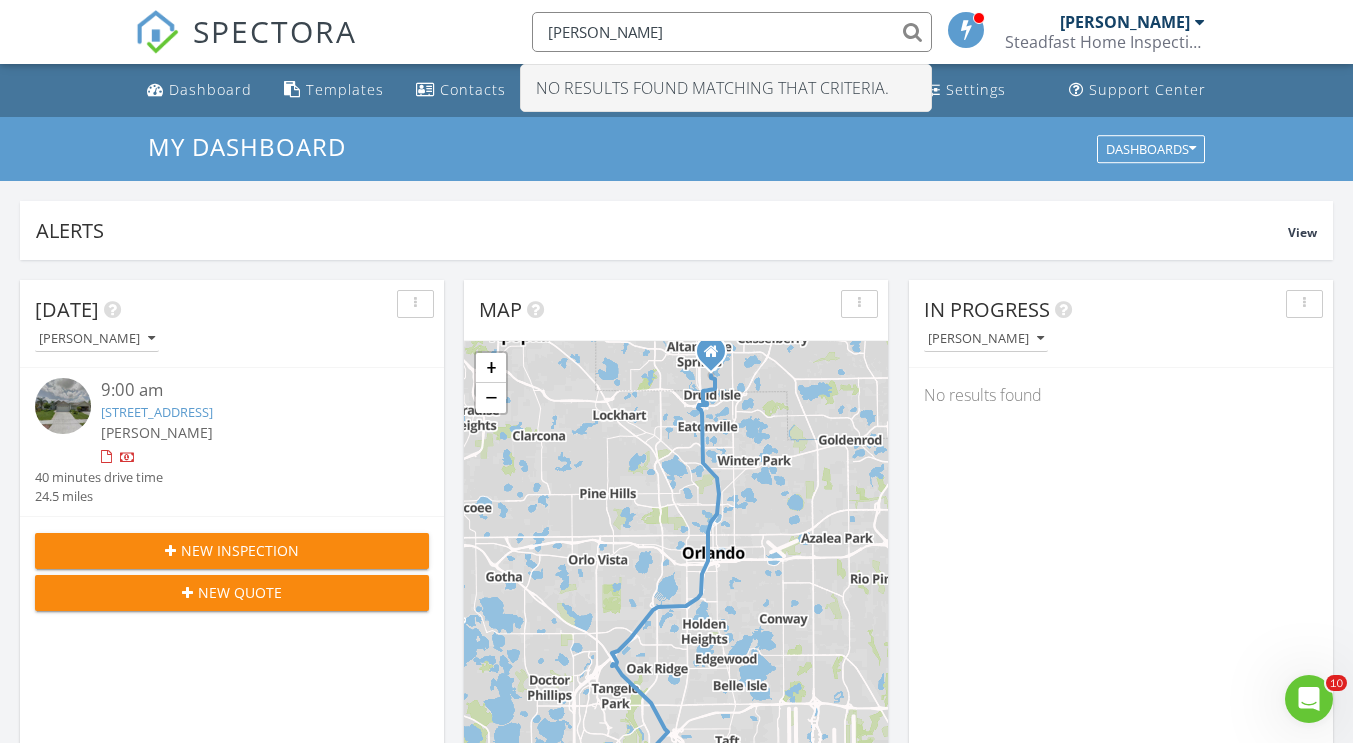 click on "hortencia" at bounding box center [732, 32] 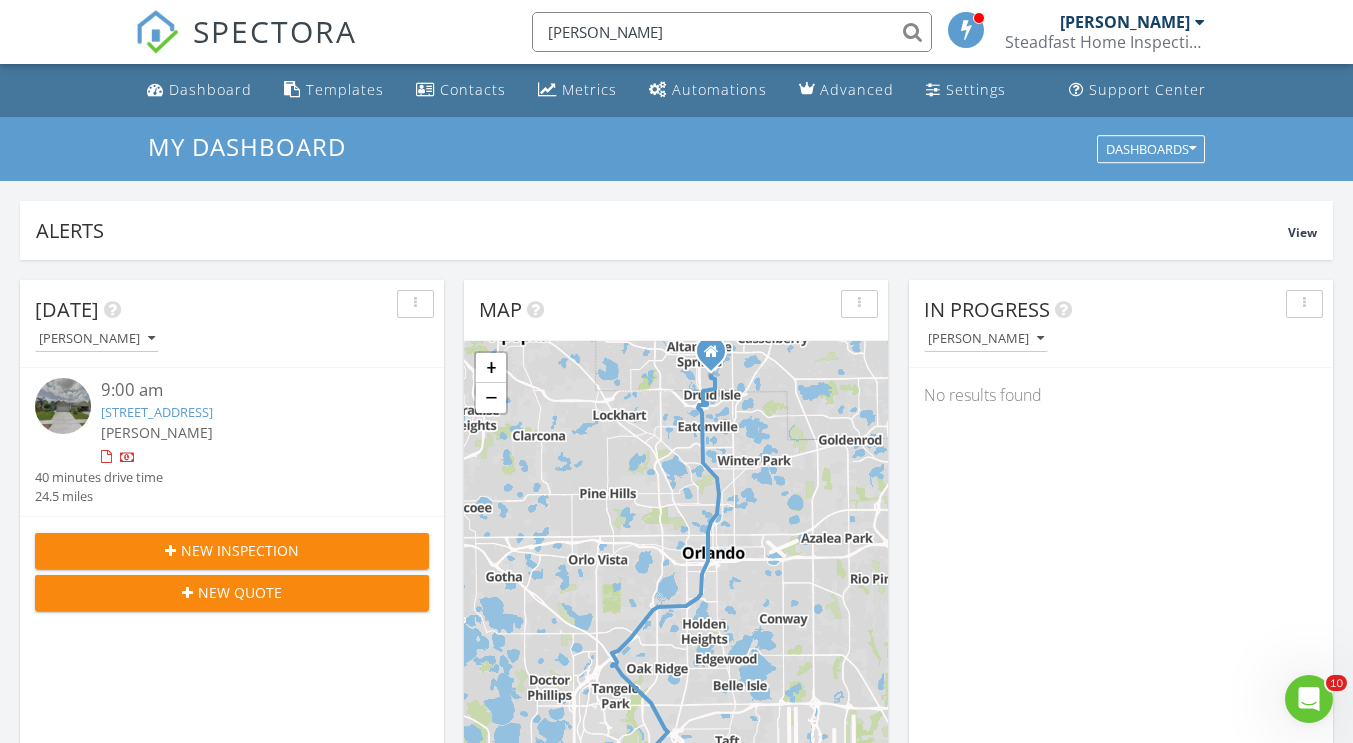 click on "Hortencia" at bounding box center (732, 32) 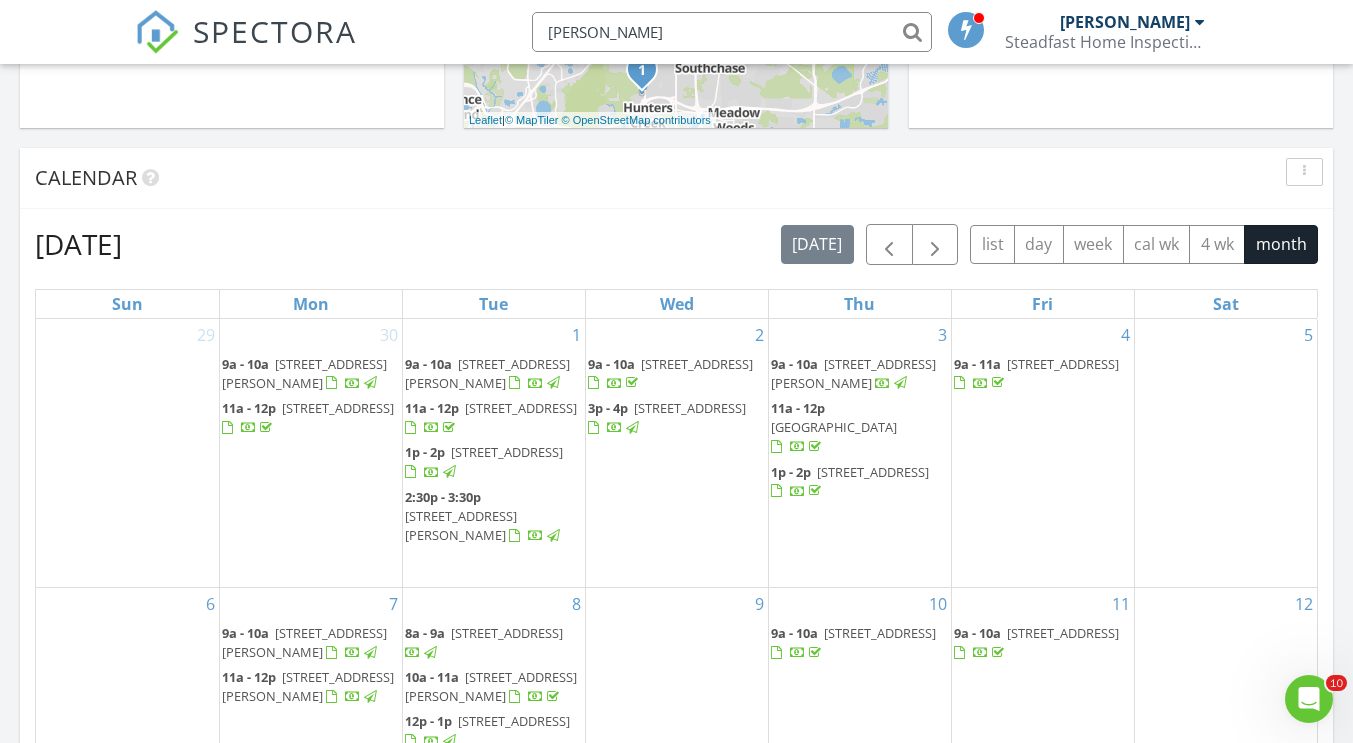 scroll, scrollTop: 698, scrollLeft: 0, axis: vertical 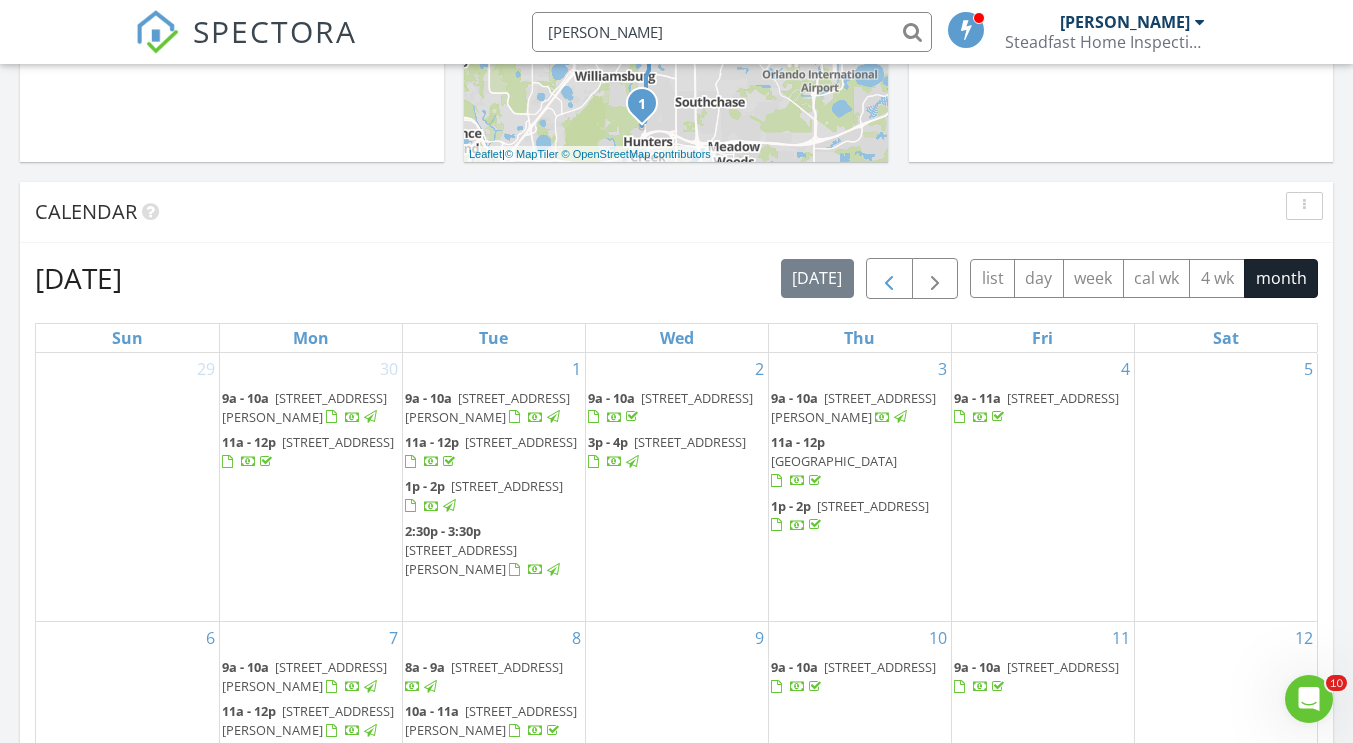 type on "Hortencia" 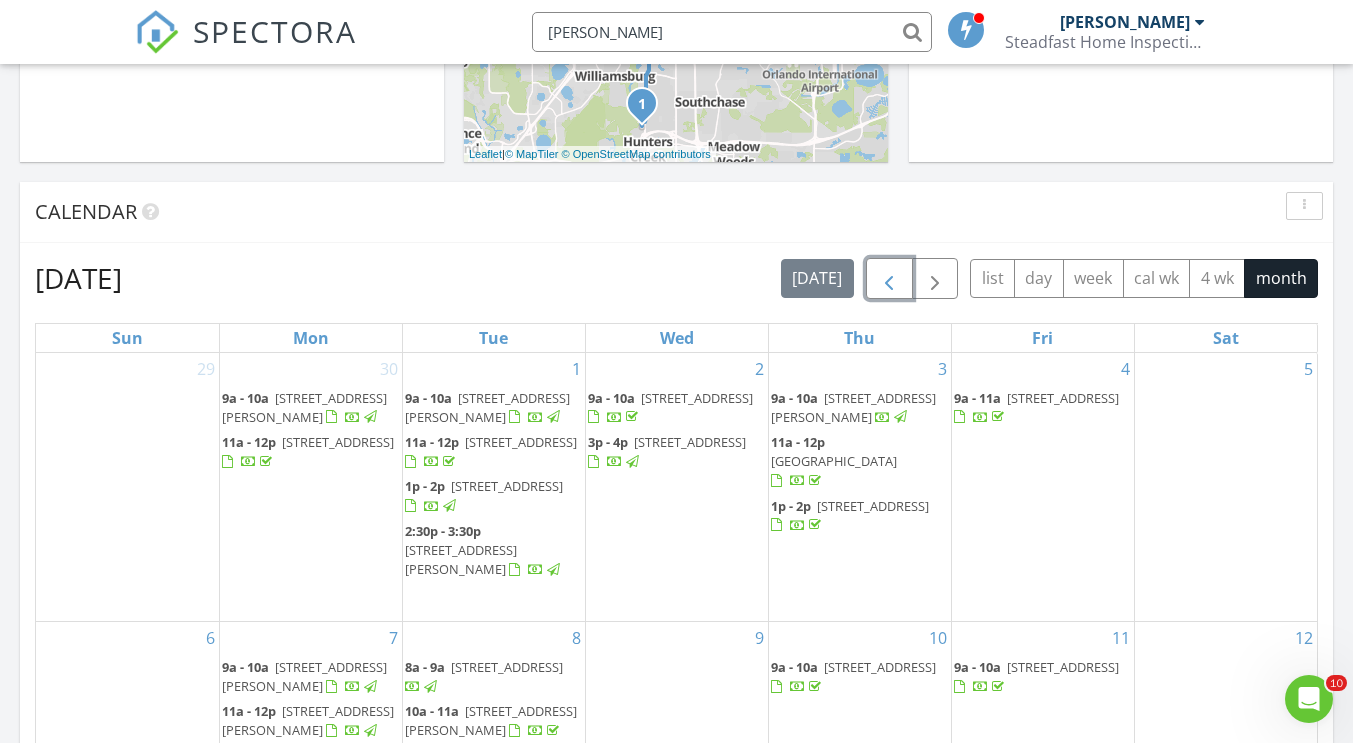 click at bounding box center [889, 279] 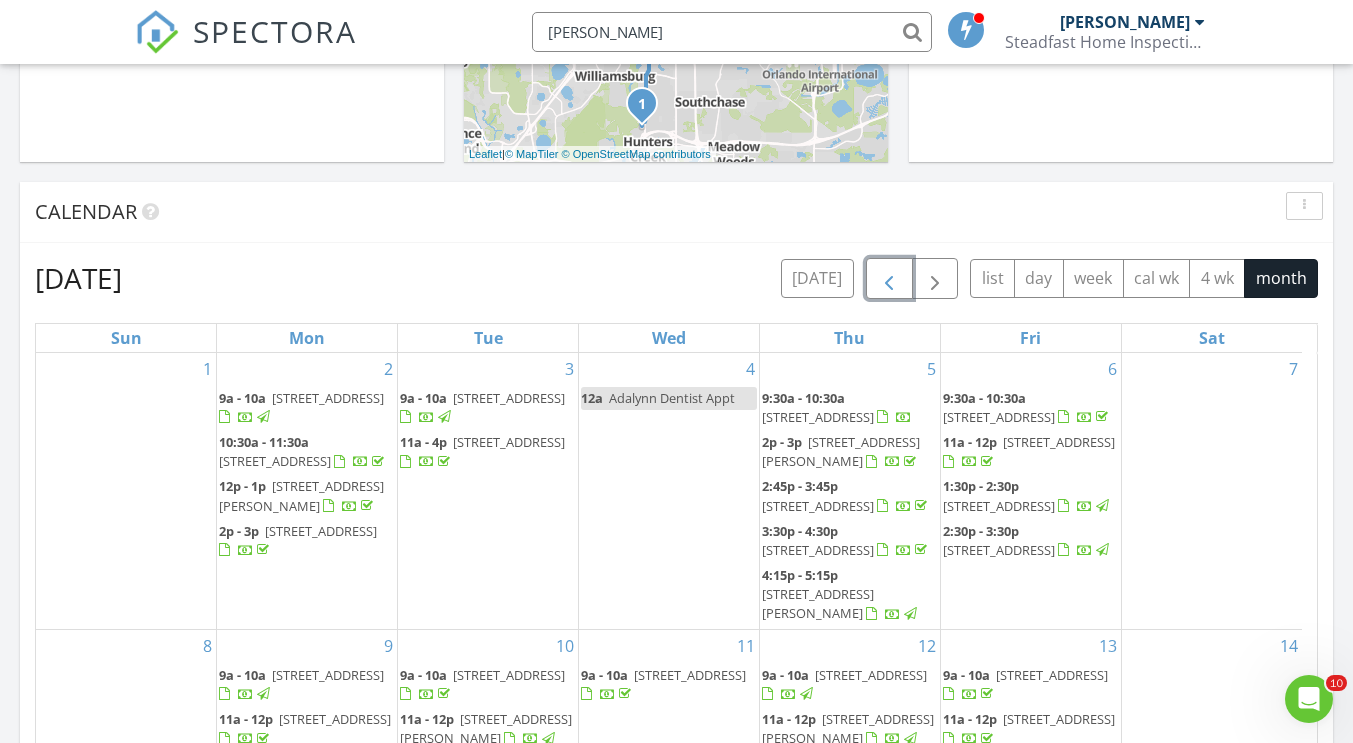 scroll, scrollTop: 359, scrollLeft: 0, axis: vertical 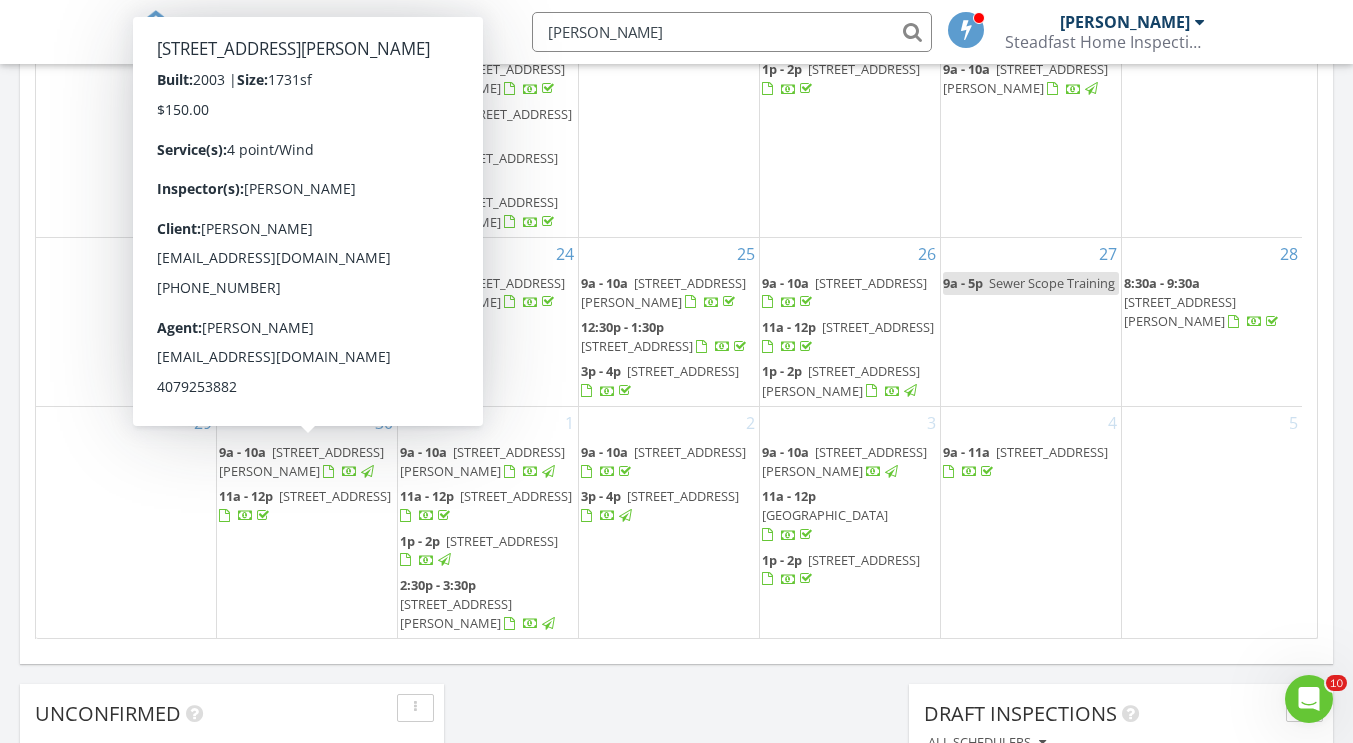 click on "605 Baldwin Dr, Kissimmee 34758" at bounding box center (301, 461) 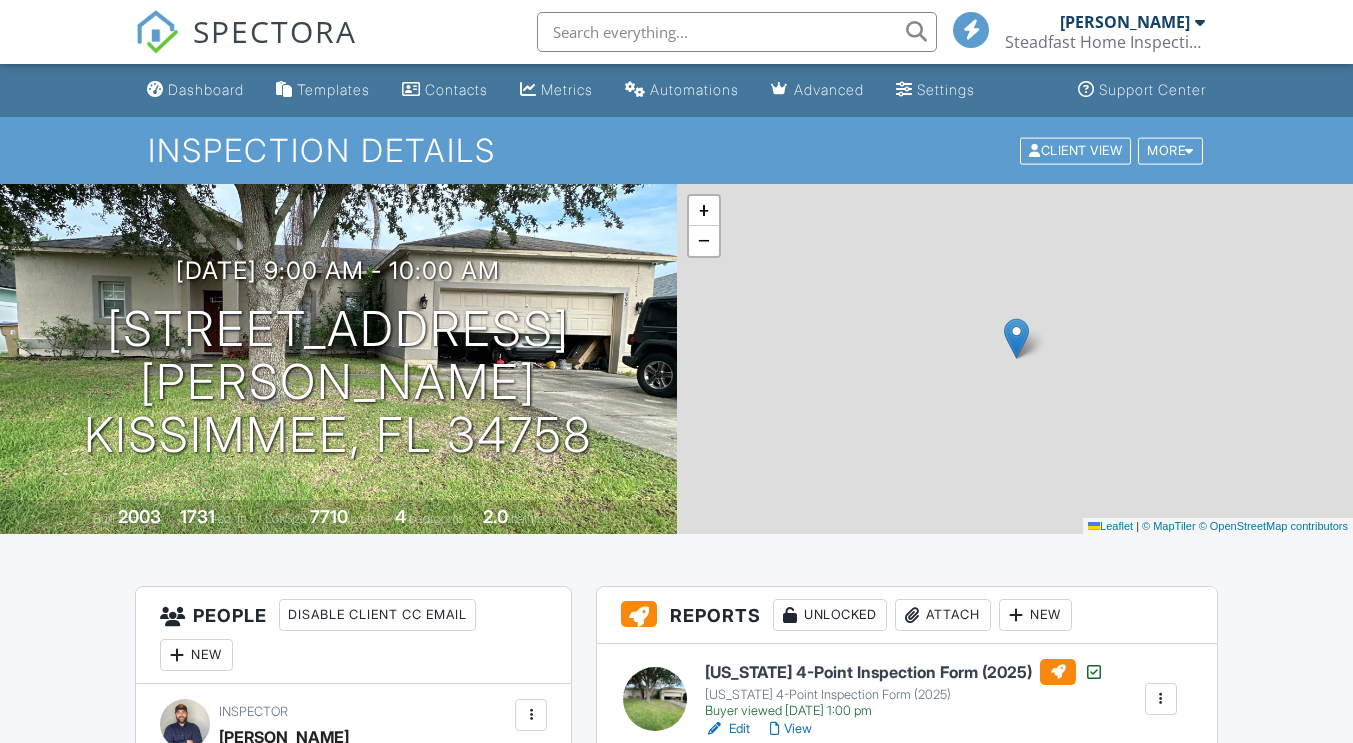scroll, scrollTop: 0, scrollLeft: 0, axis: both 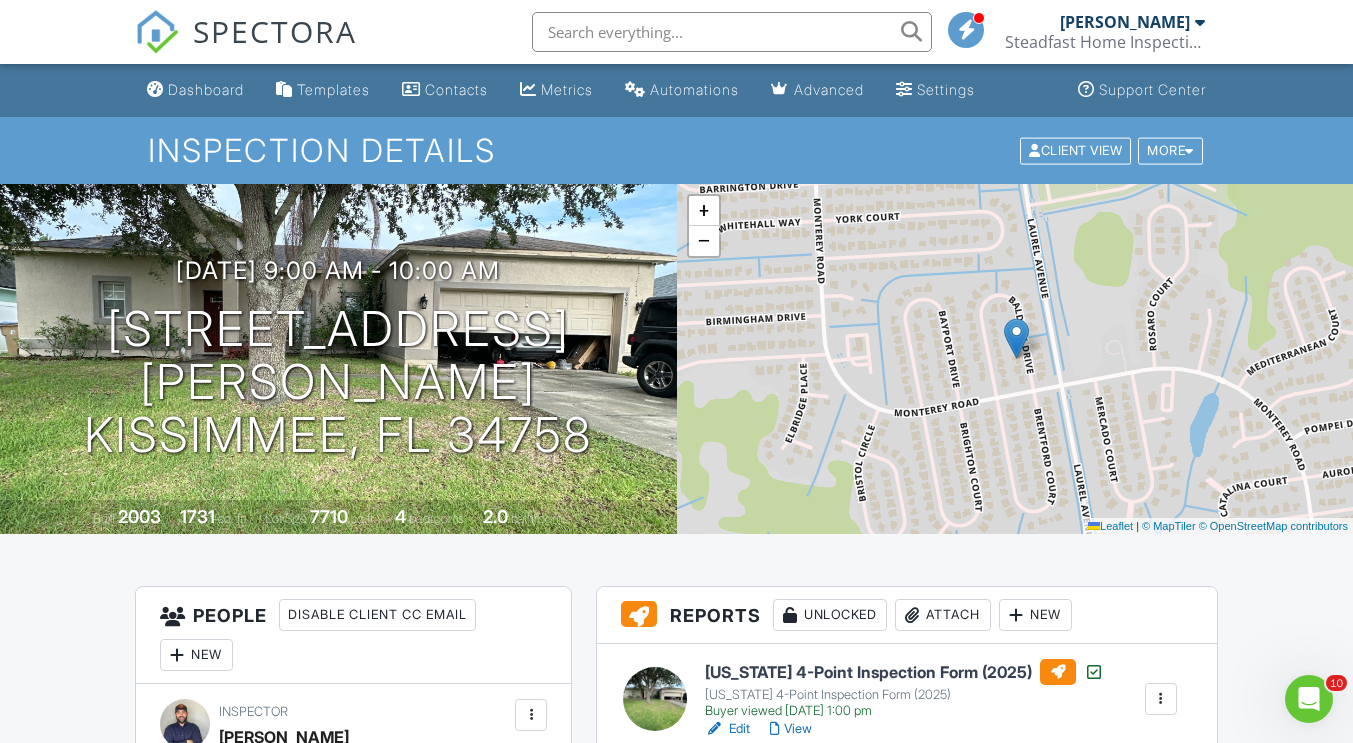 click on "06/30/2025  9:00 am
- 10:00 am
605 Baldwin Dr
Kissimmee, FL 34758
Built
2003
1731
sq. ft.
Lot Size
7710
sq.ft.
4
bedrooms
2.0
bathrooms" at bounding box center [338, 359] 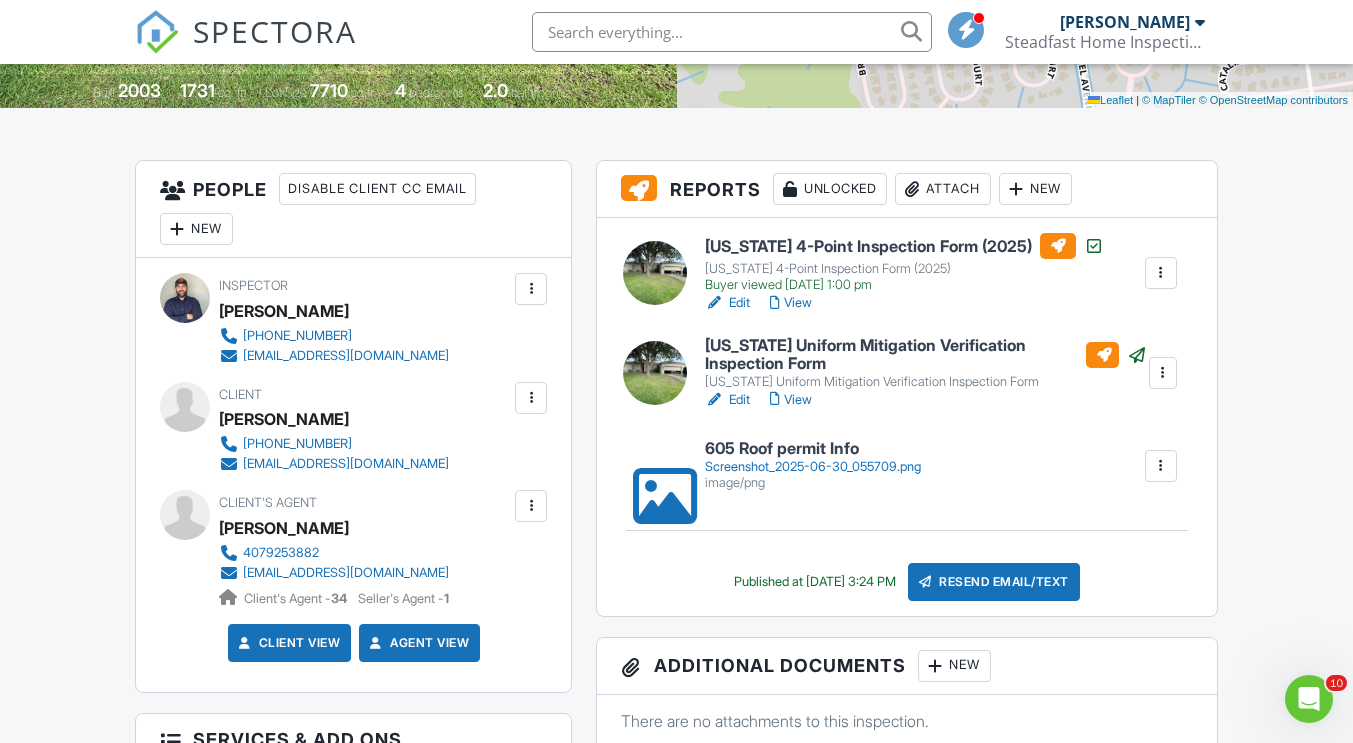 scroll, scrollTop: 427, scrollLeft: 0, axis: vertical 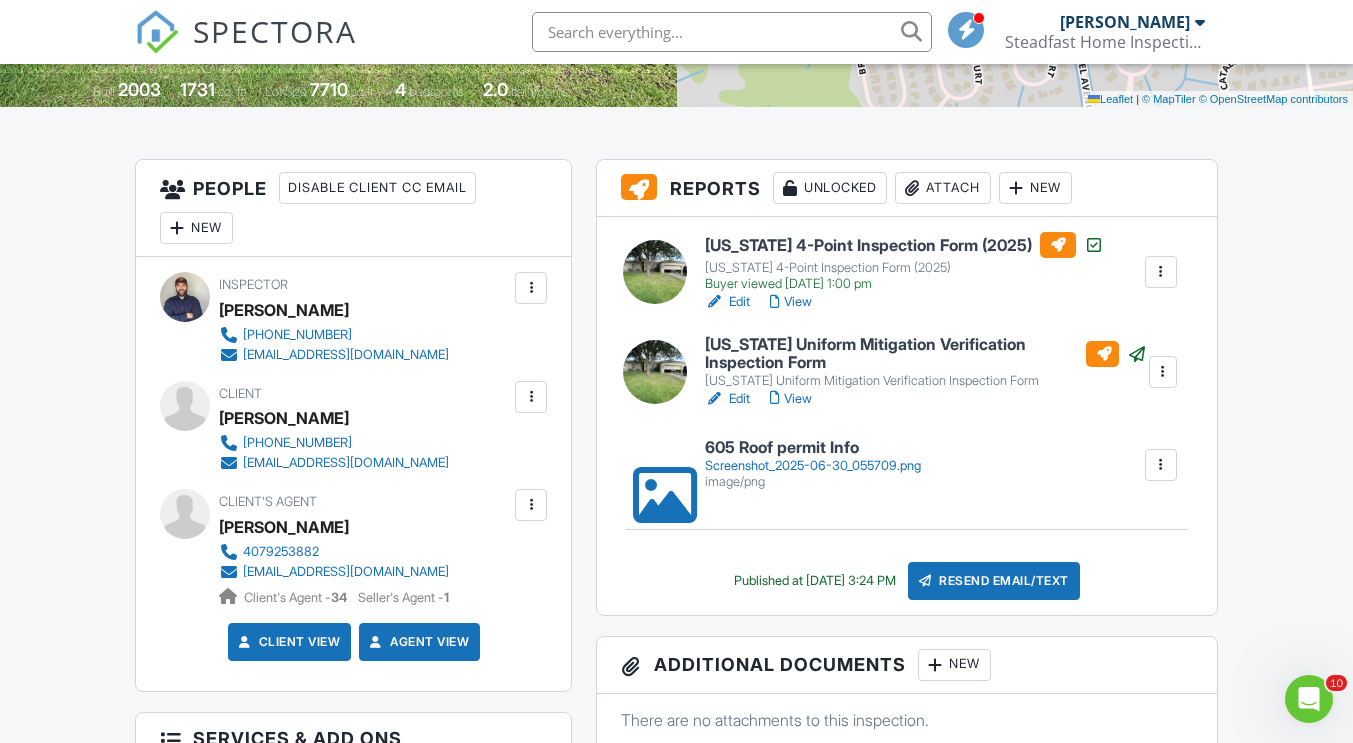 click on "Edit" at bounding box center [727, 302] 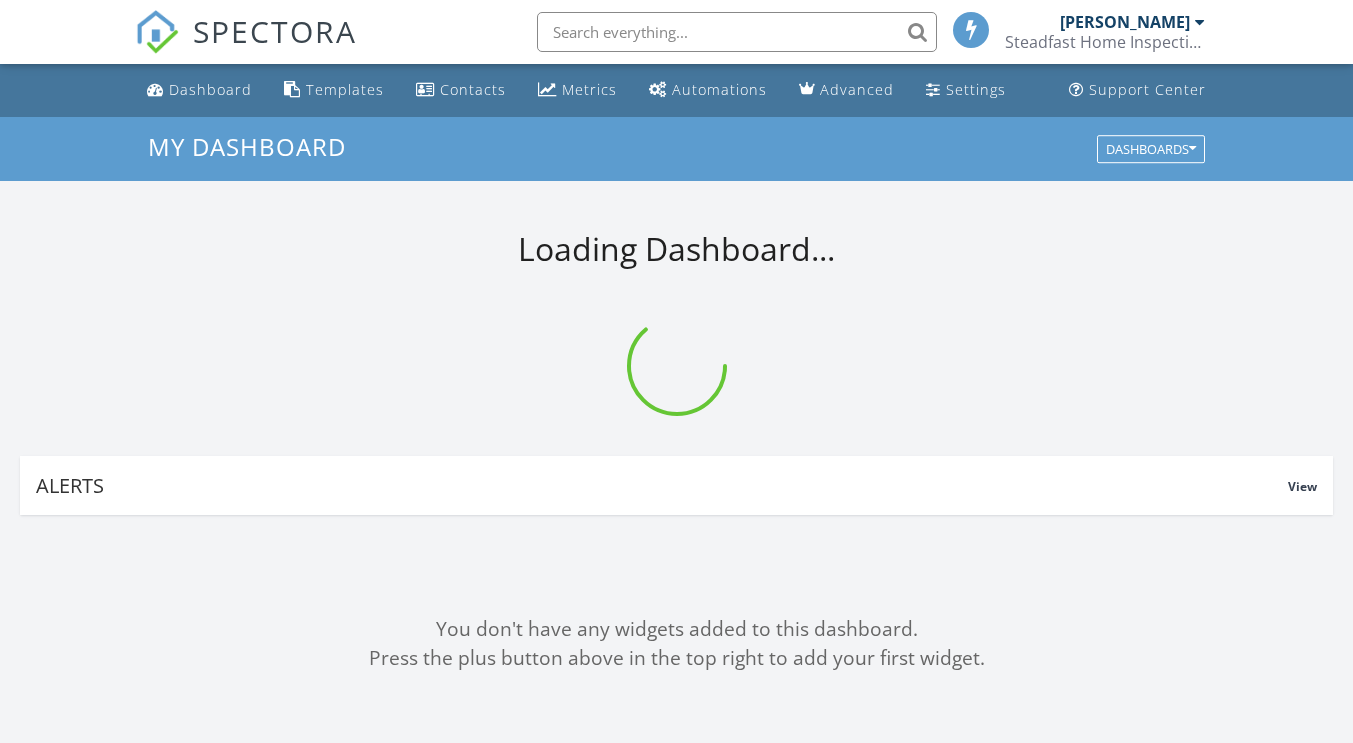 scroll, scrollTop: 0, scrollLeft: 0, axis: both 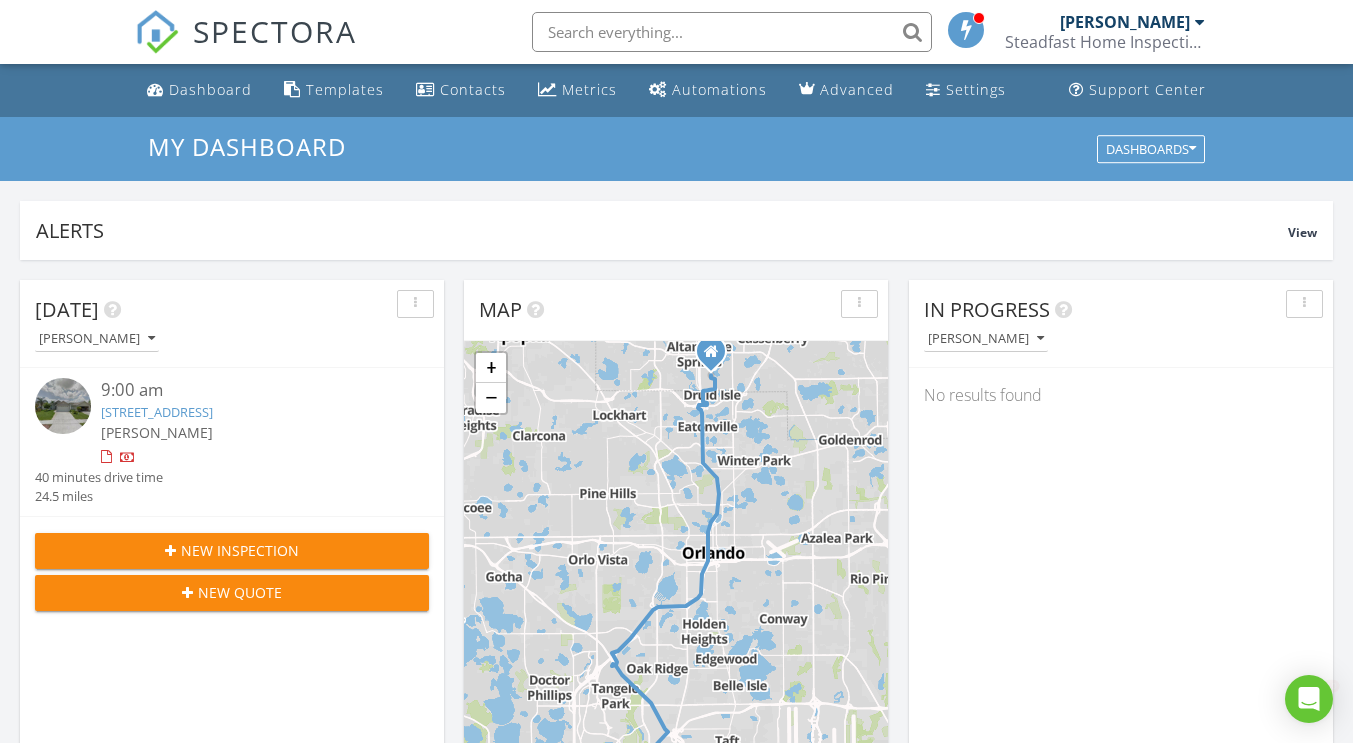 click at bounding box center (732, 32) 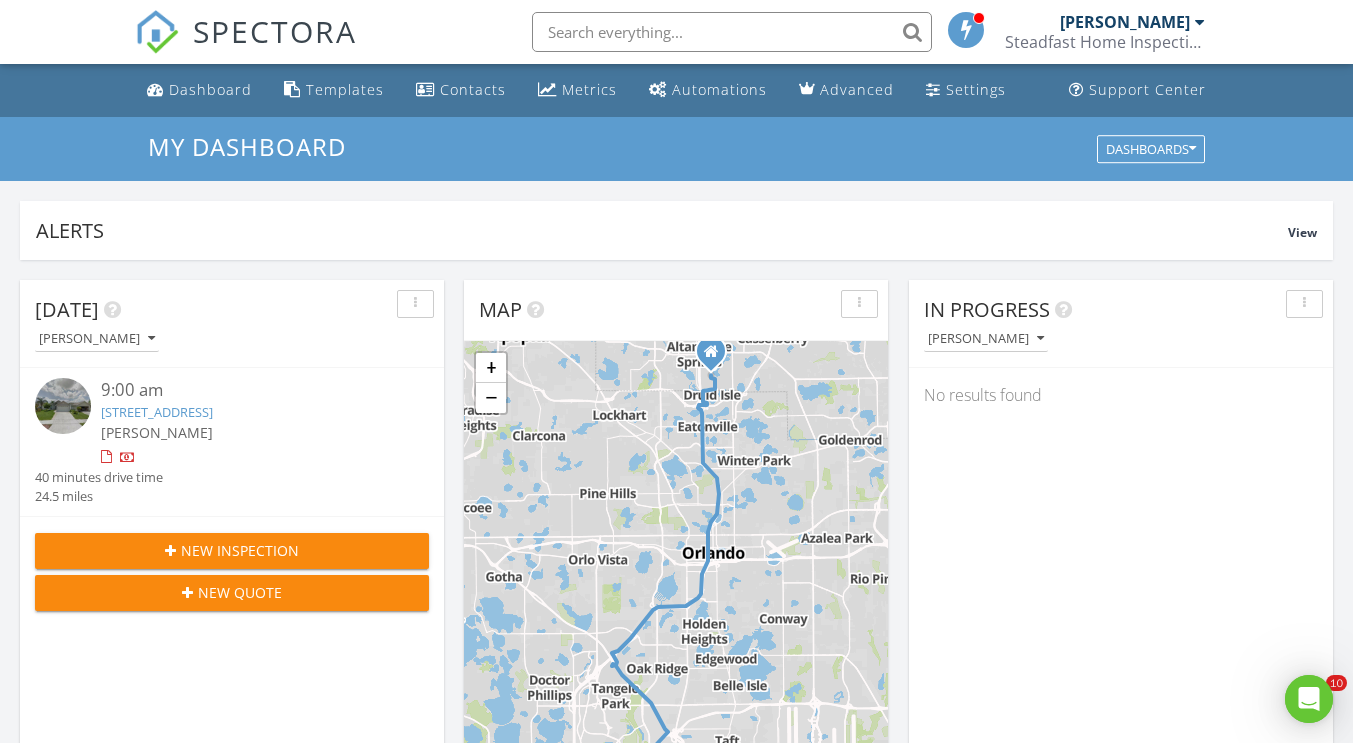 scroll, scrollTop: 0, scrollLeft: 0, axis: both 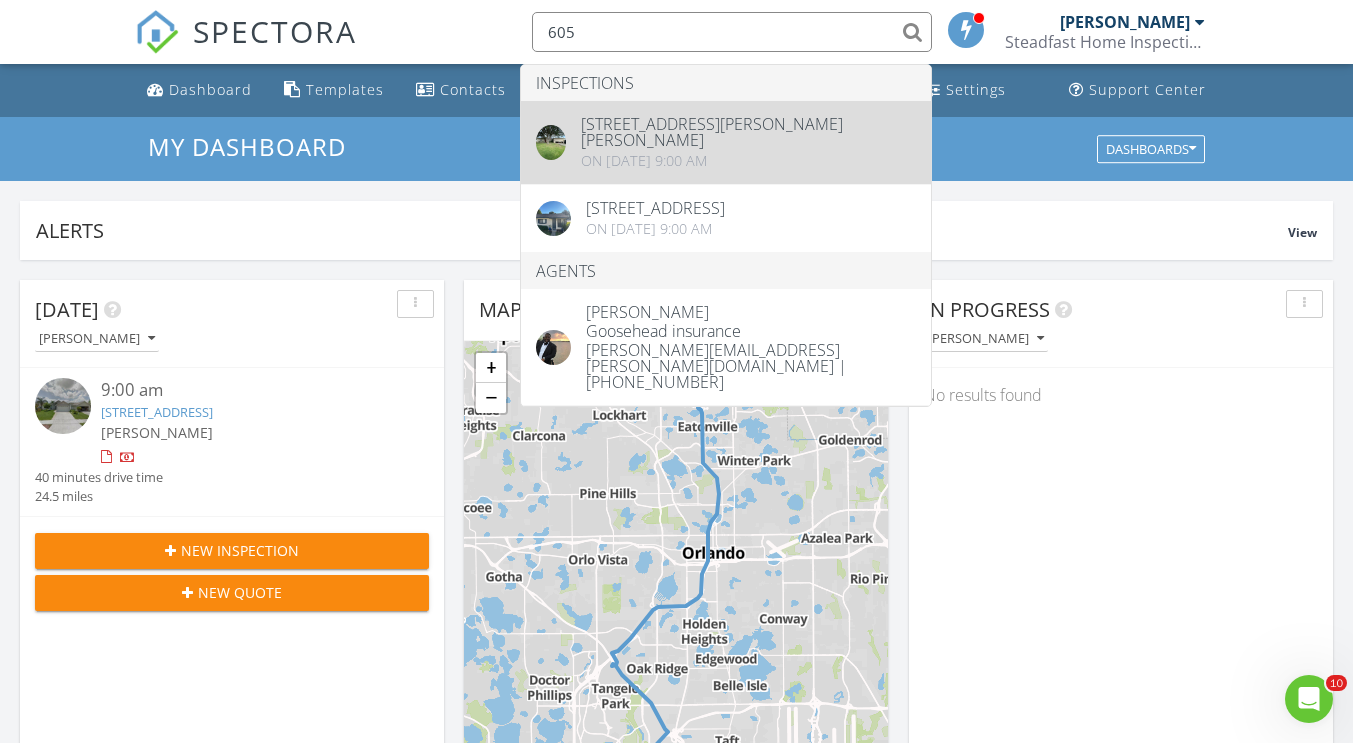 type on "605" 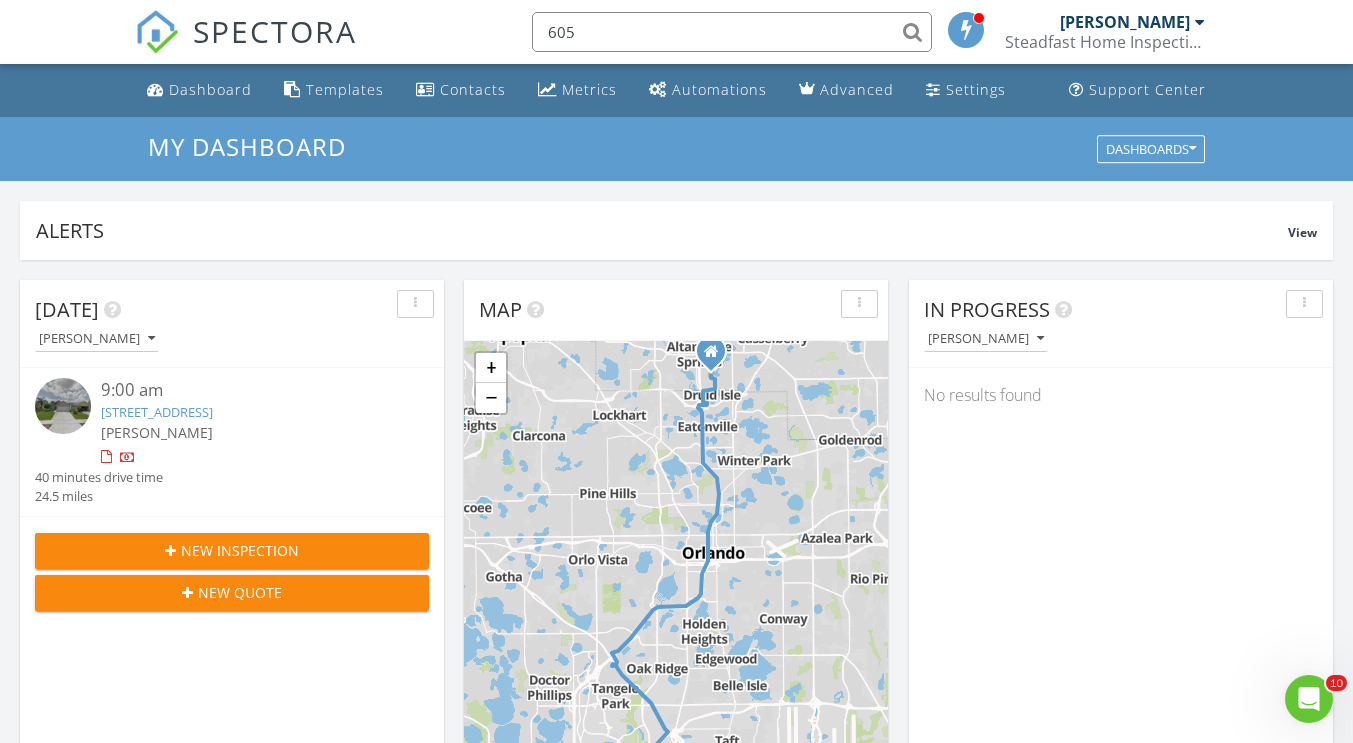type 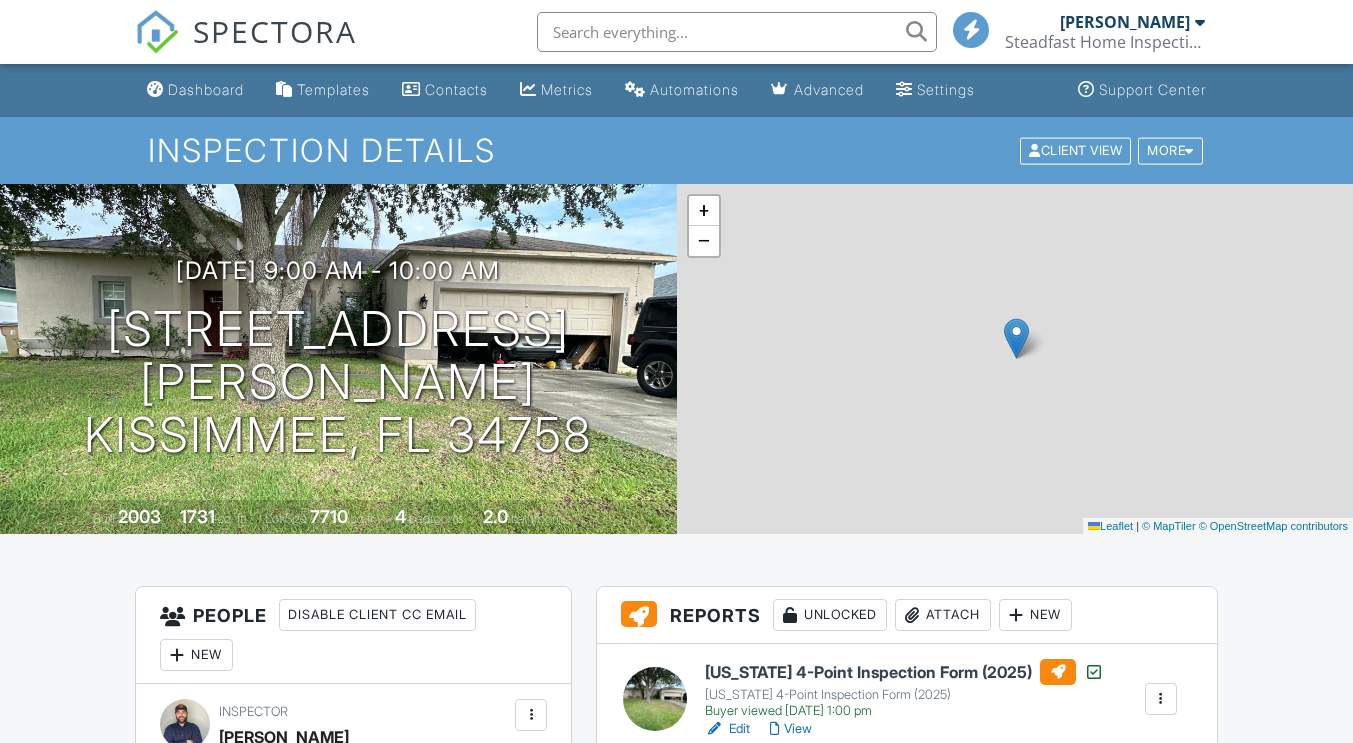 scroll, scrollTop: 757, scrollLeft: 0, axis: vertical 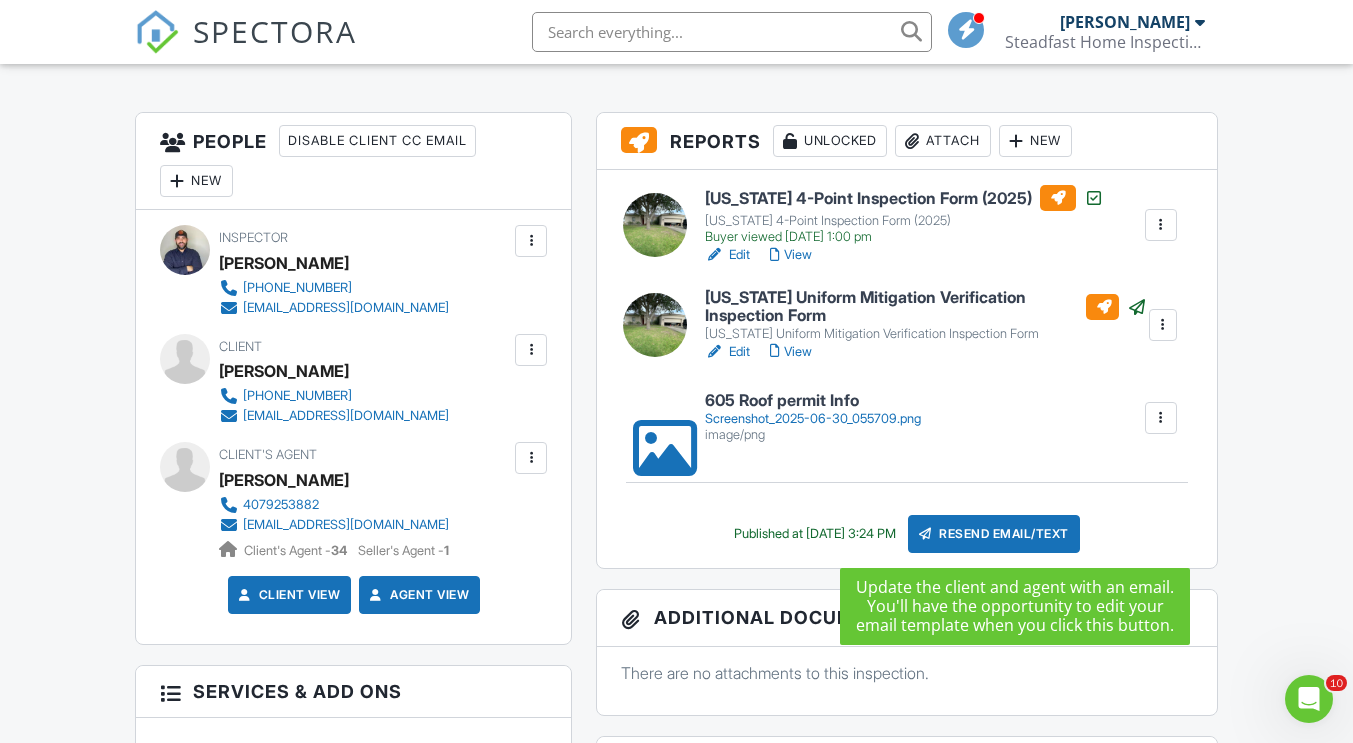 click on "Resend Email/Text" at bounding box center (994, 534) 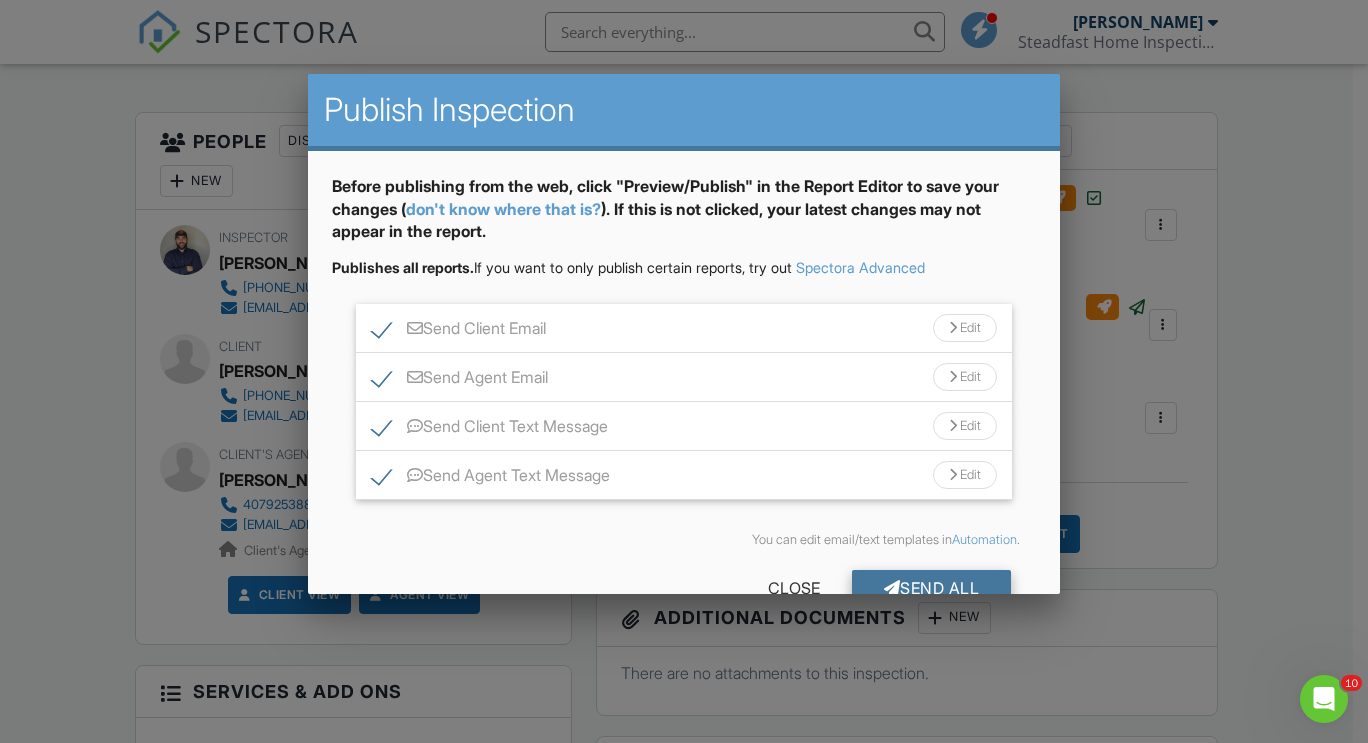 click on "Send All" at bounding box center [932, 588] 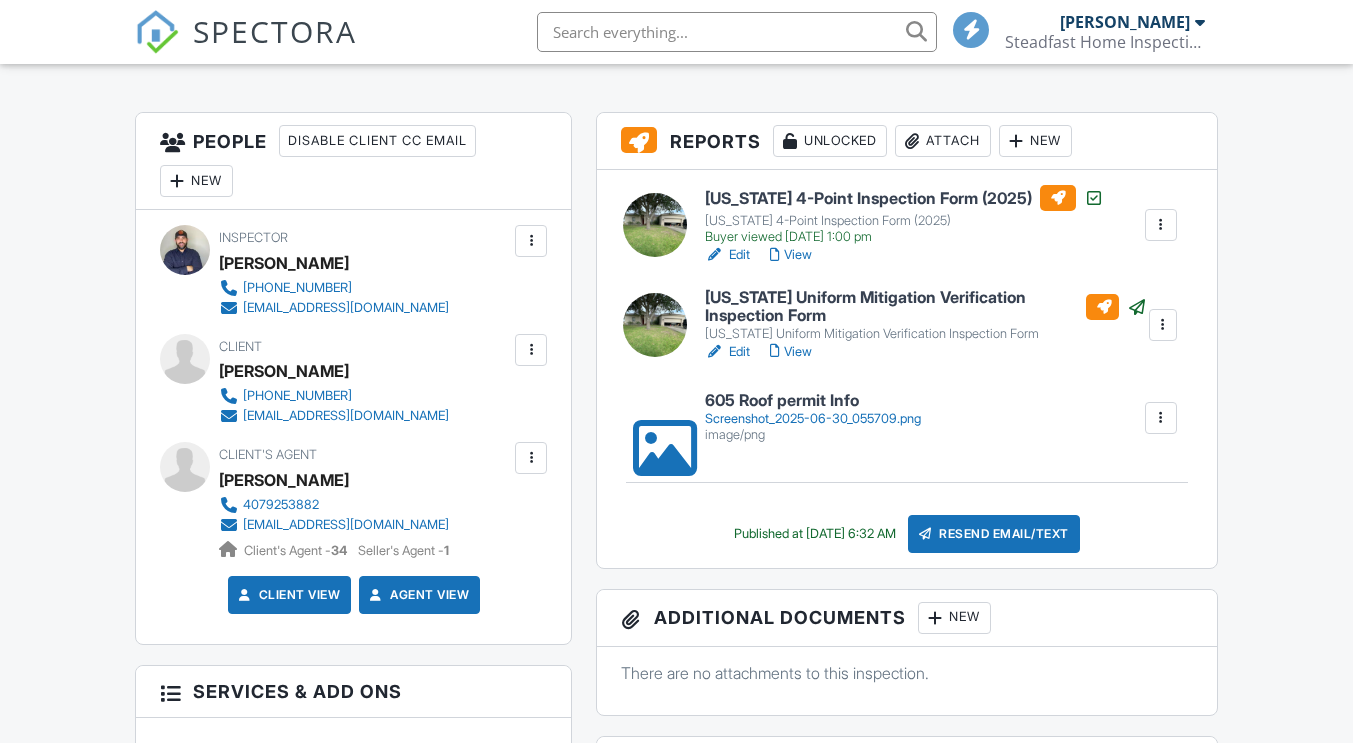scroll, scrollTop: 474, scrollLeft: 0, axis: vertical 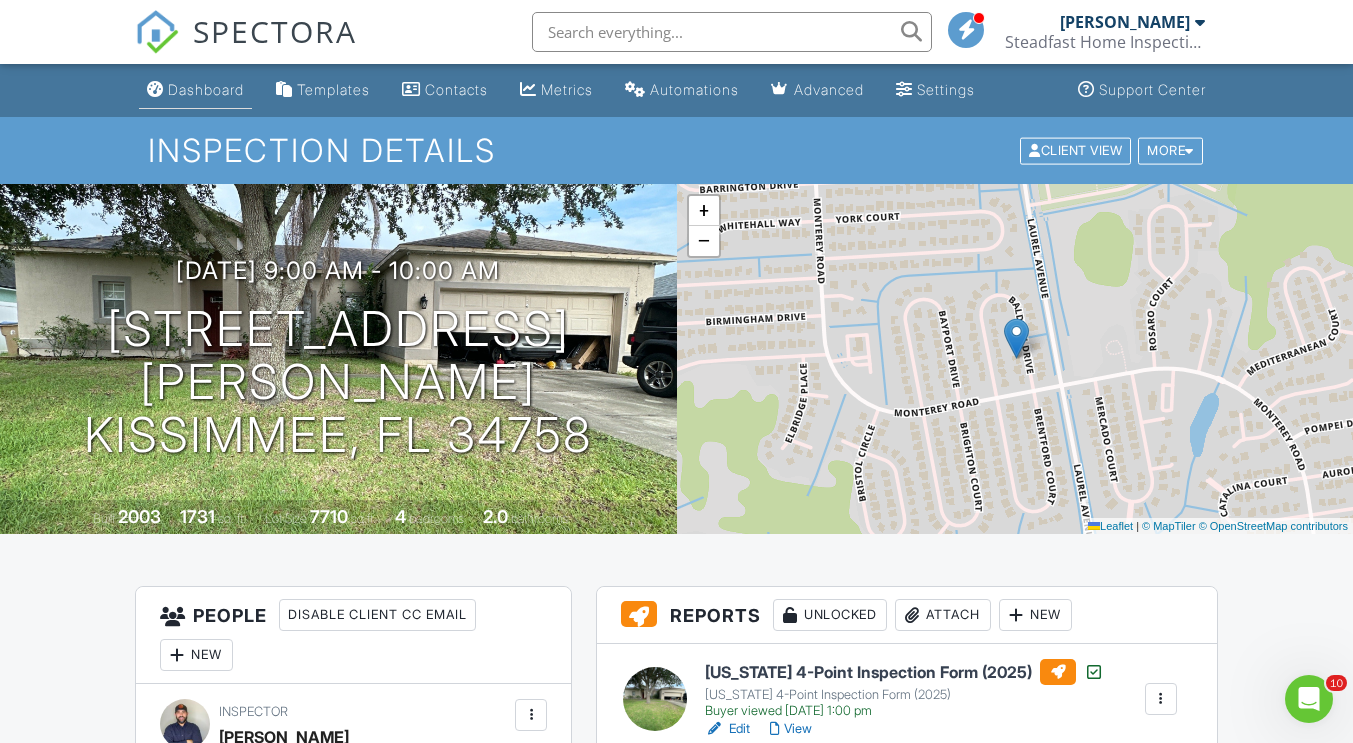 click on "Dashboard" at bounding box center (206, 89) 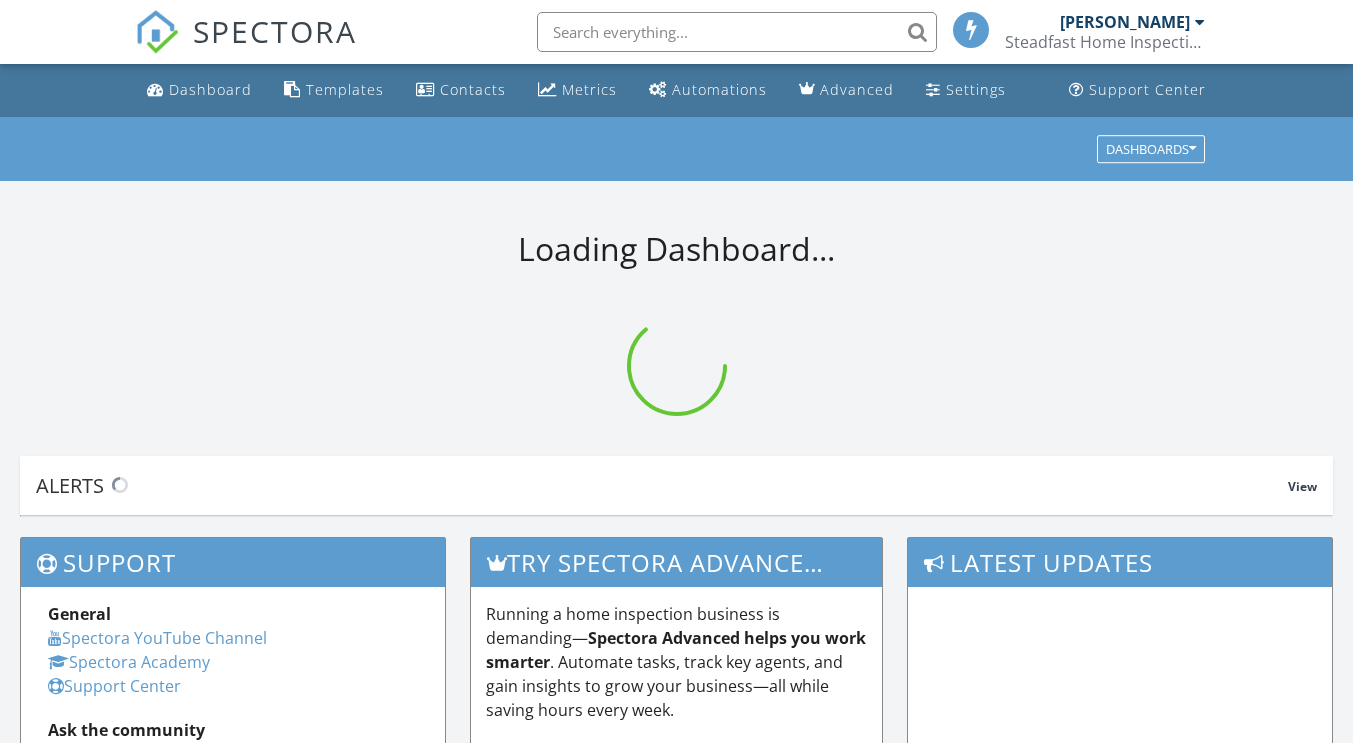 scroll, scrollTop: 0, scrollLeft: 0, axis: both 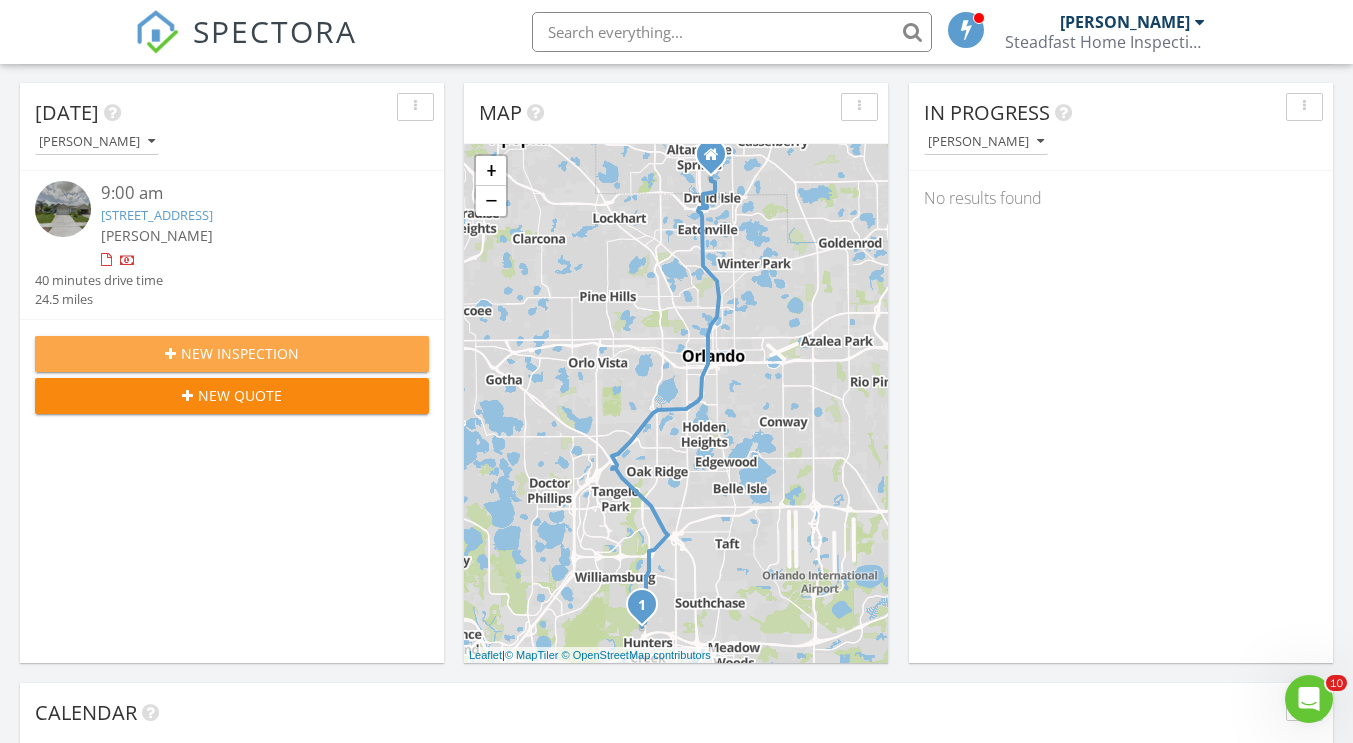 click on "New Inspection" at bounding box center (232, 353) 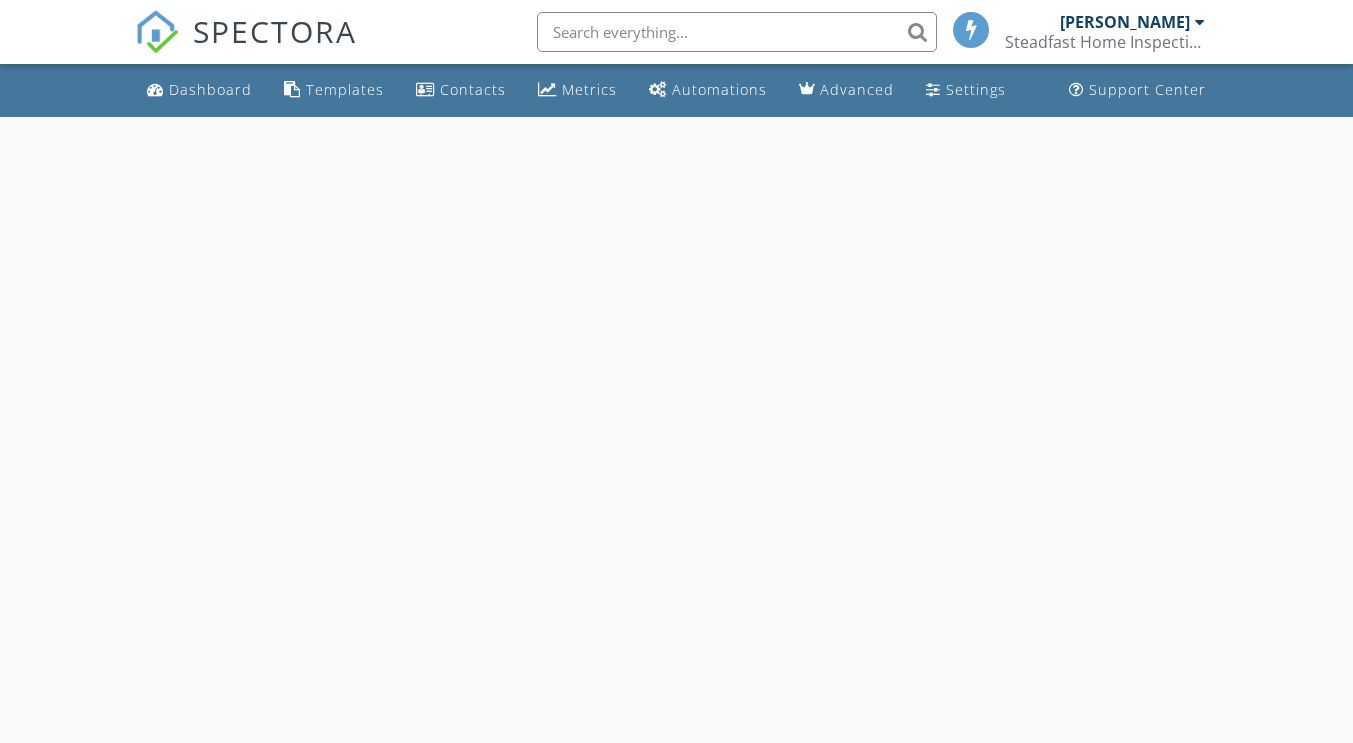 scroll, scrollTop: 0, scrollLeft: 0, axis: both 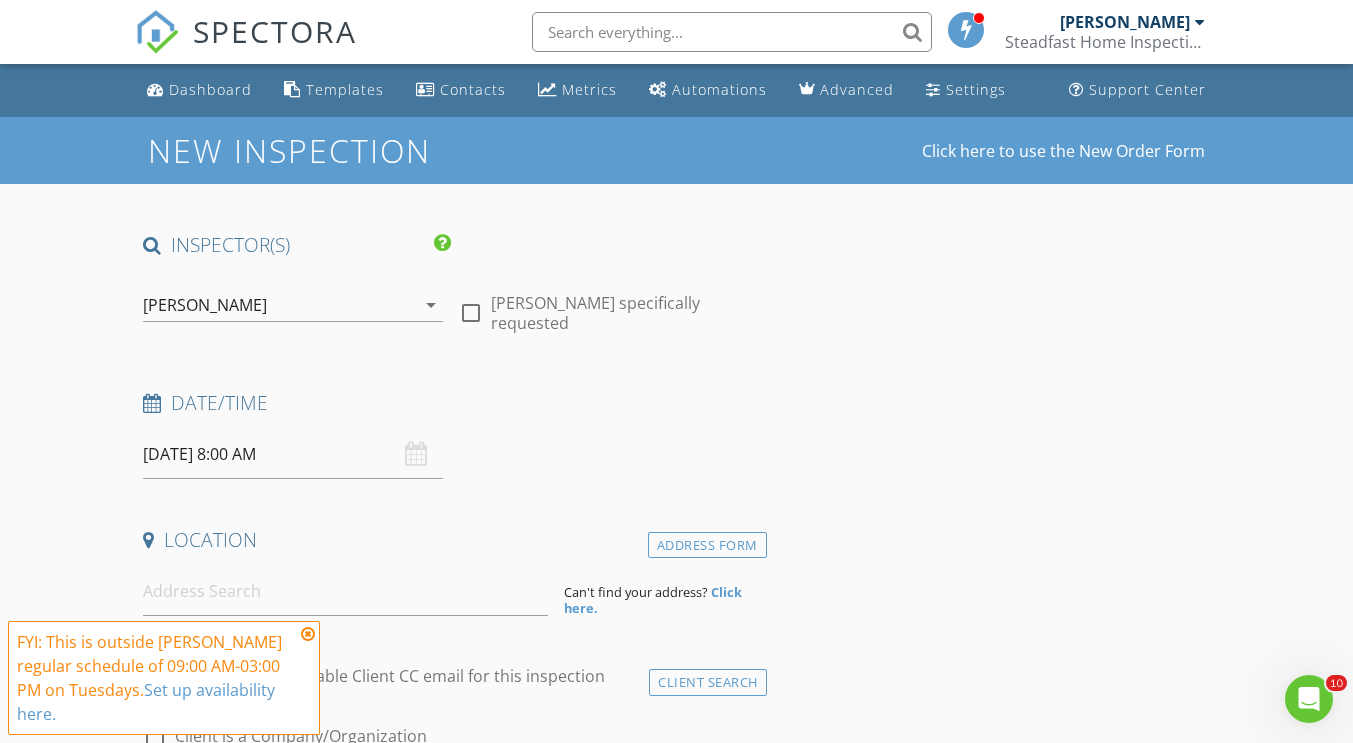 click on "07/15/2025 8:00 AM" at bounding box center (293, 454) 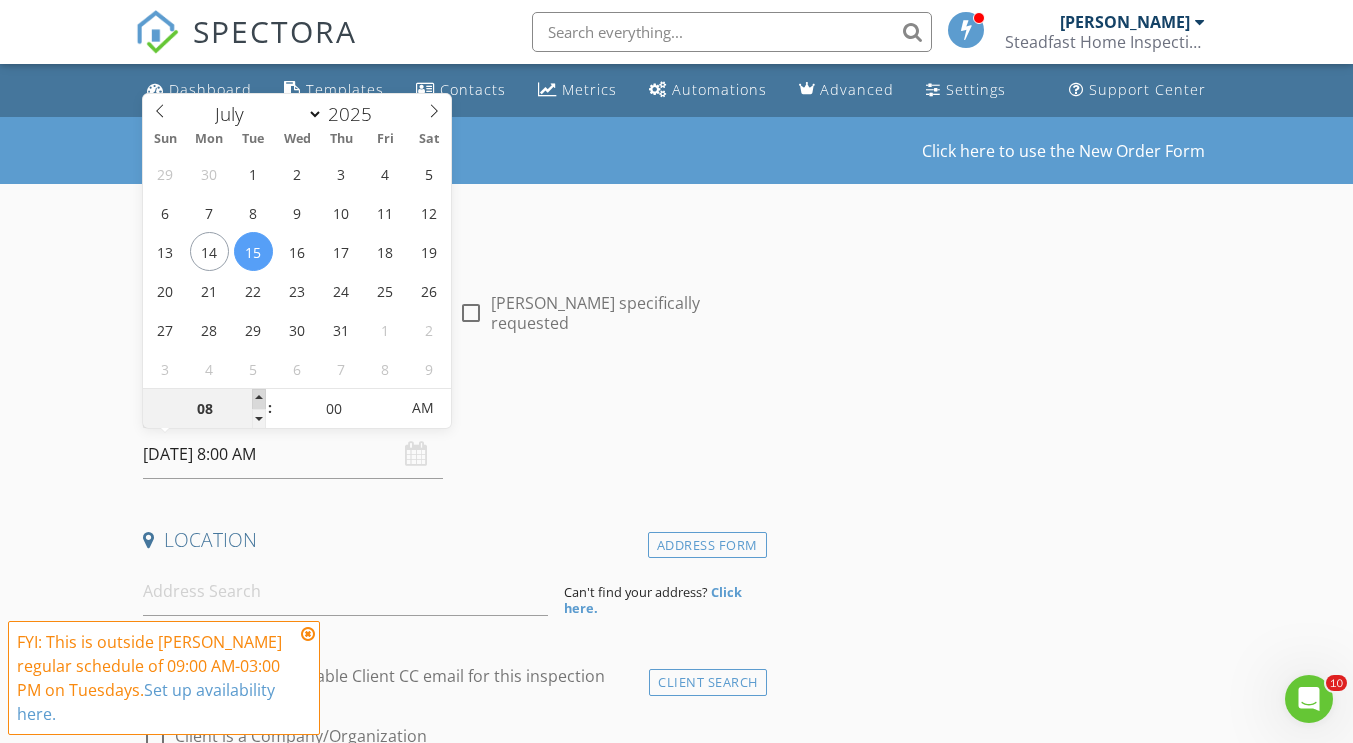 type on "09" 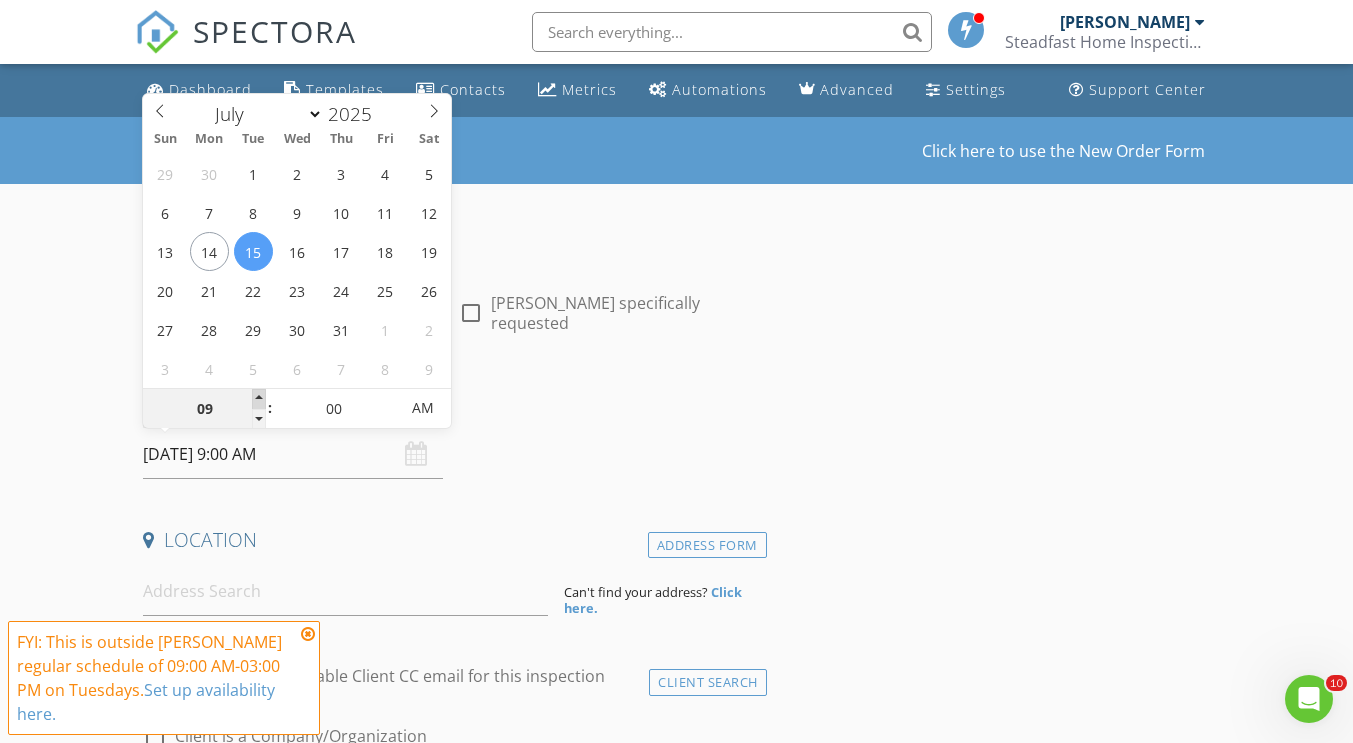 click at bounding box center (259, 399) 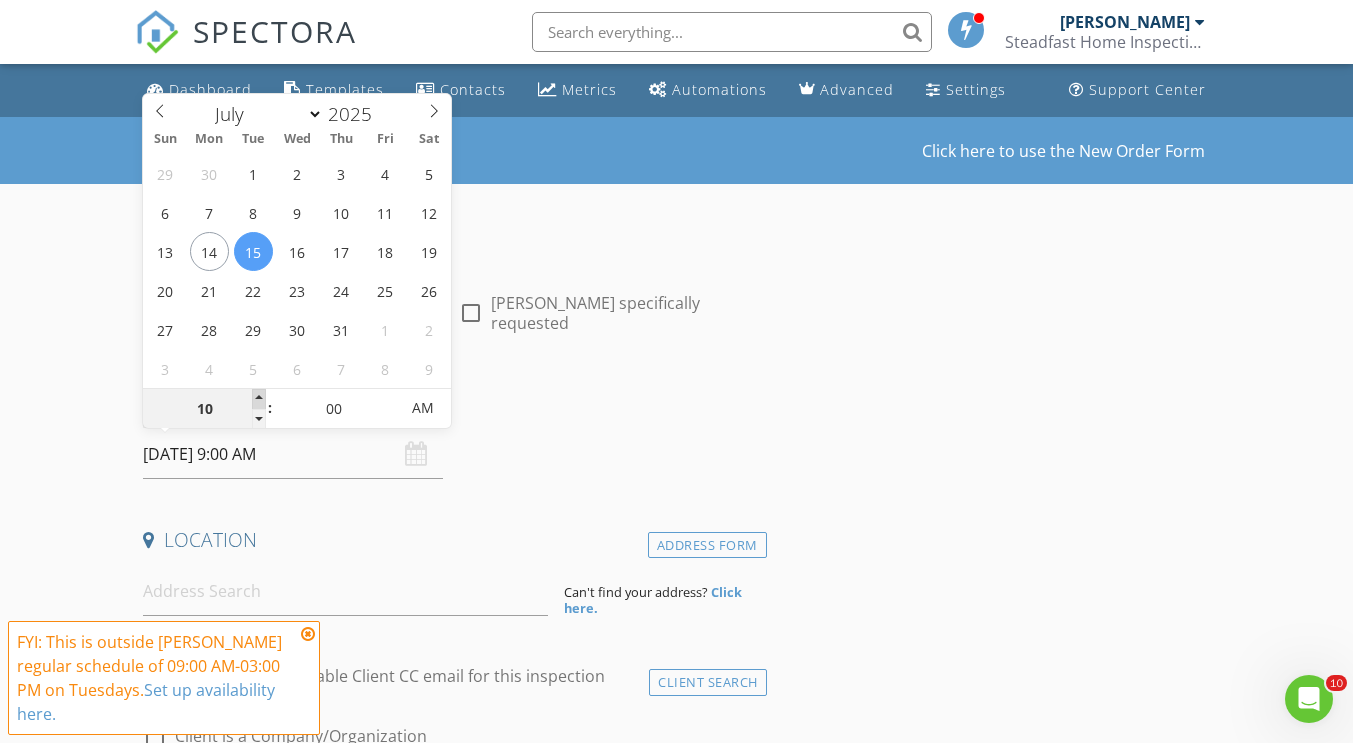 type on "07/15/2025 10:00 AM" 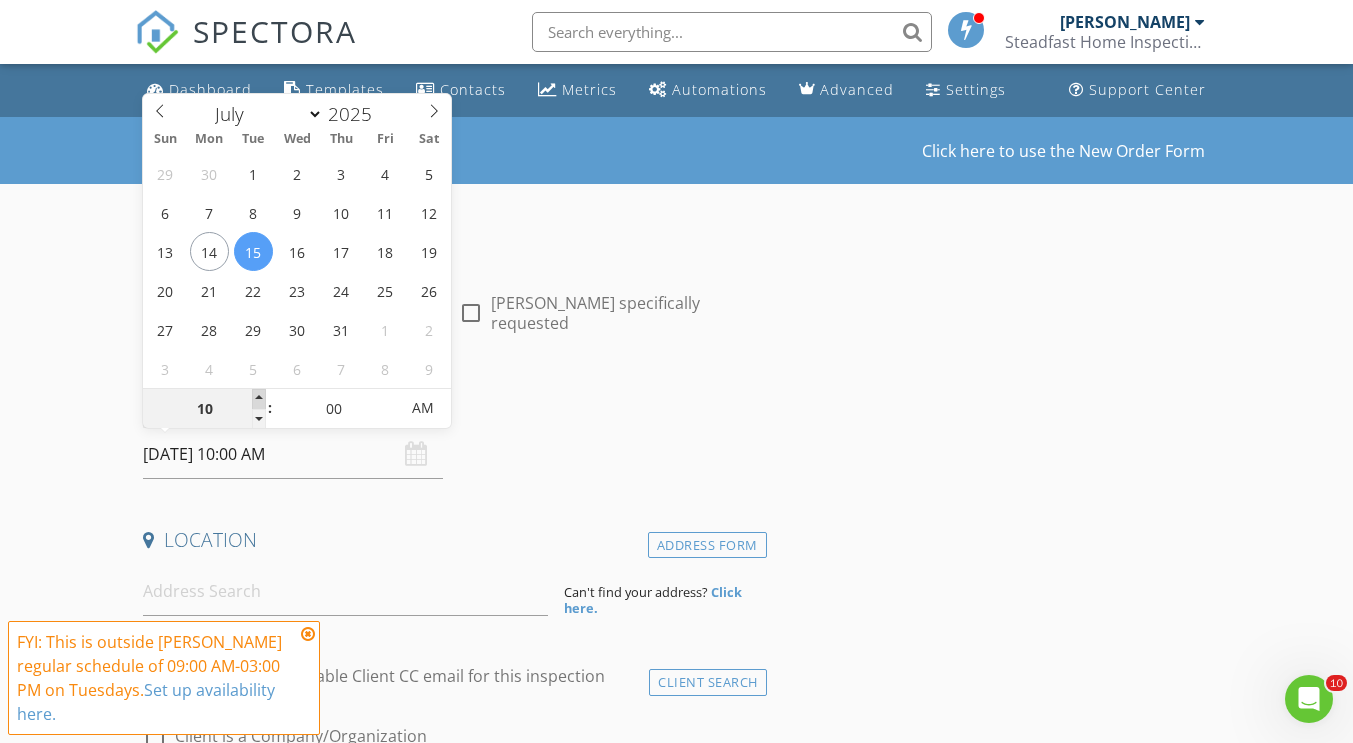 click at bounding box center (259, 399) 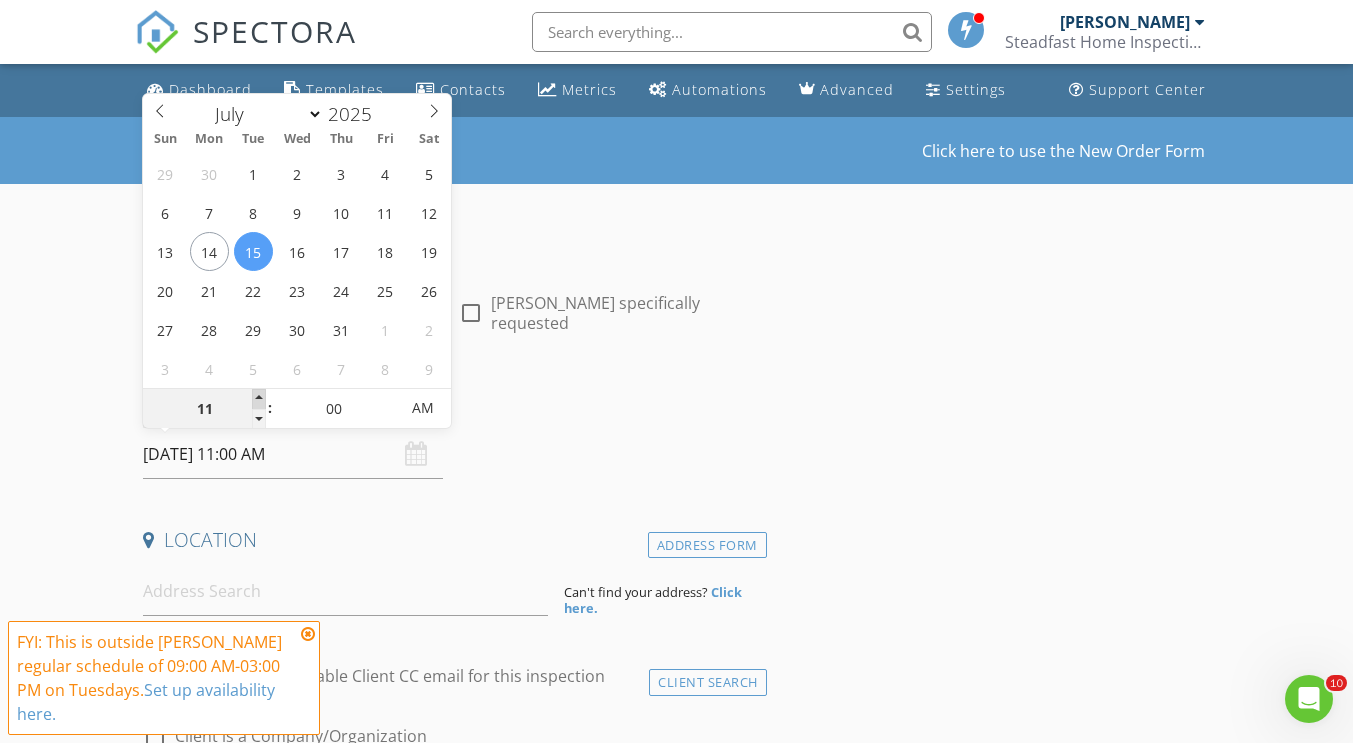 click at bounding box center (259, 399) 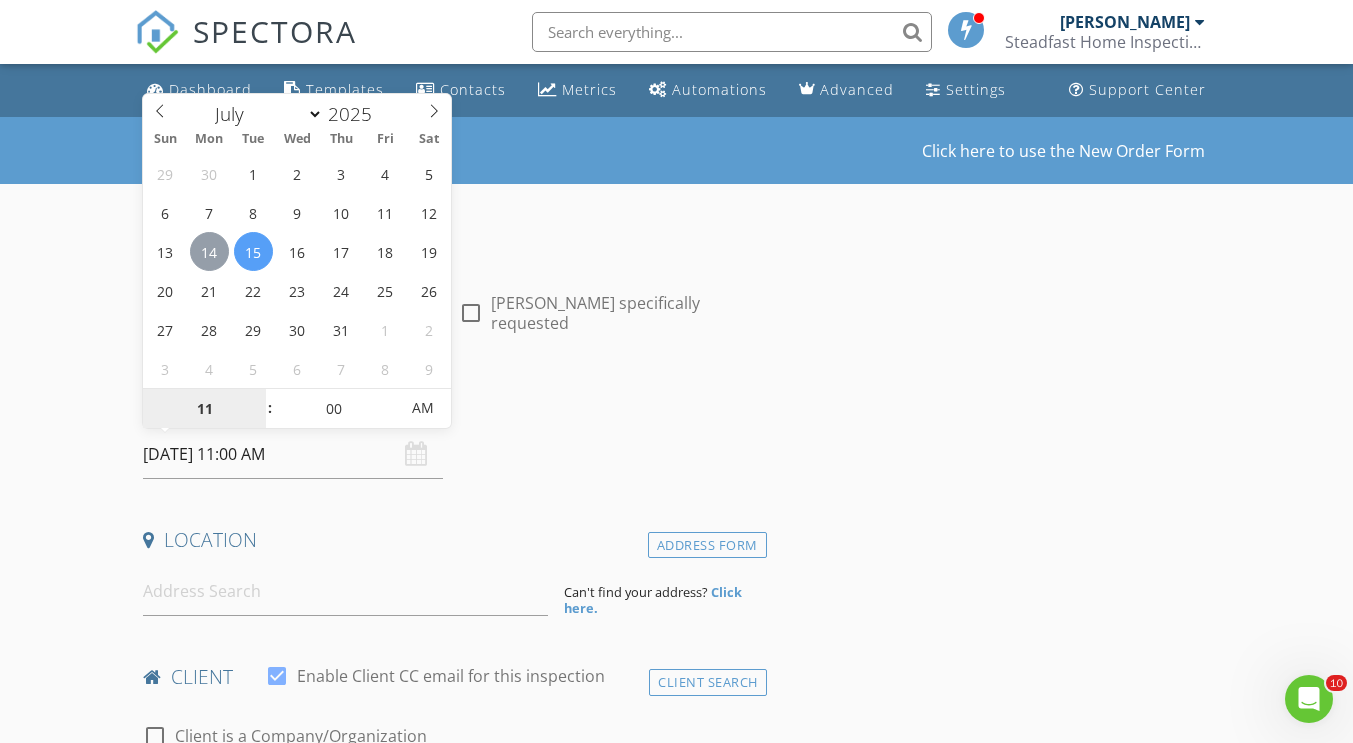 type on "07/14/2025 11:00 AM" 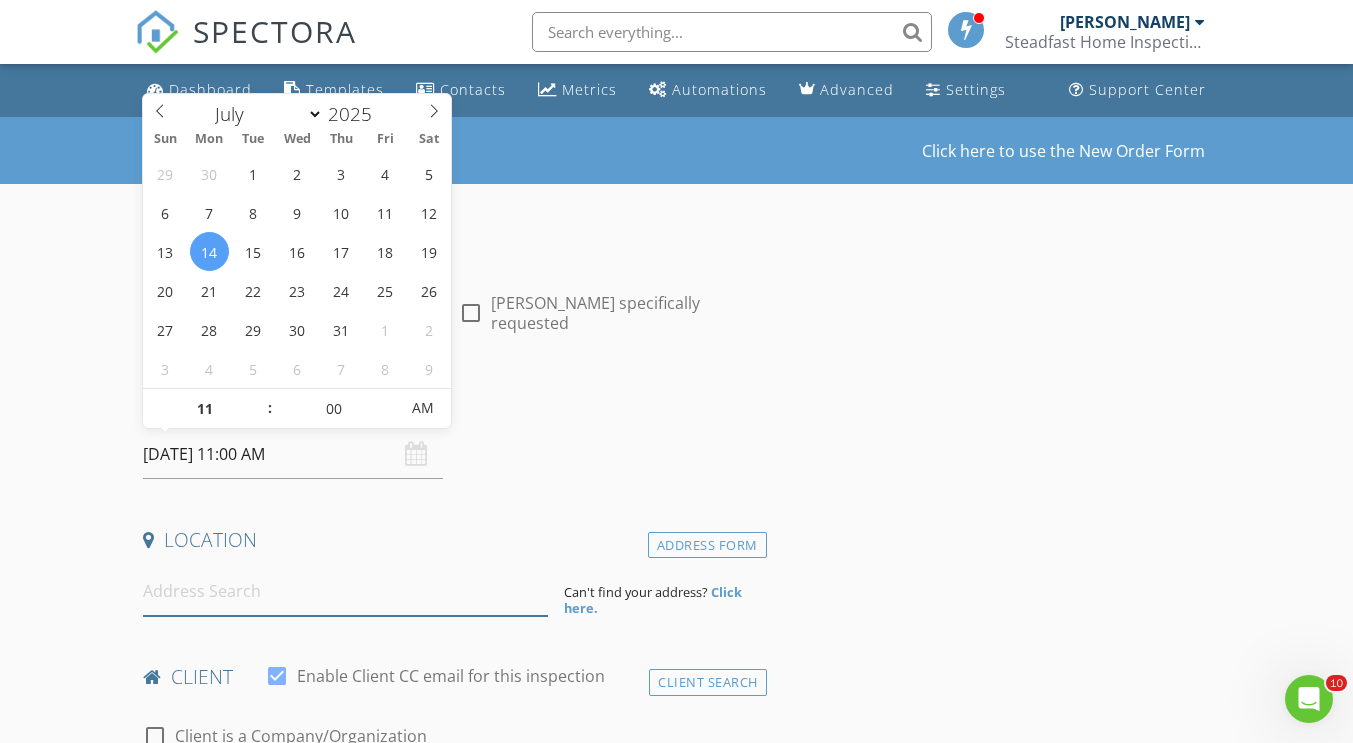 click at bounding box center [345, 591] 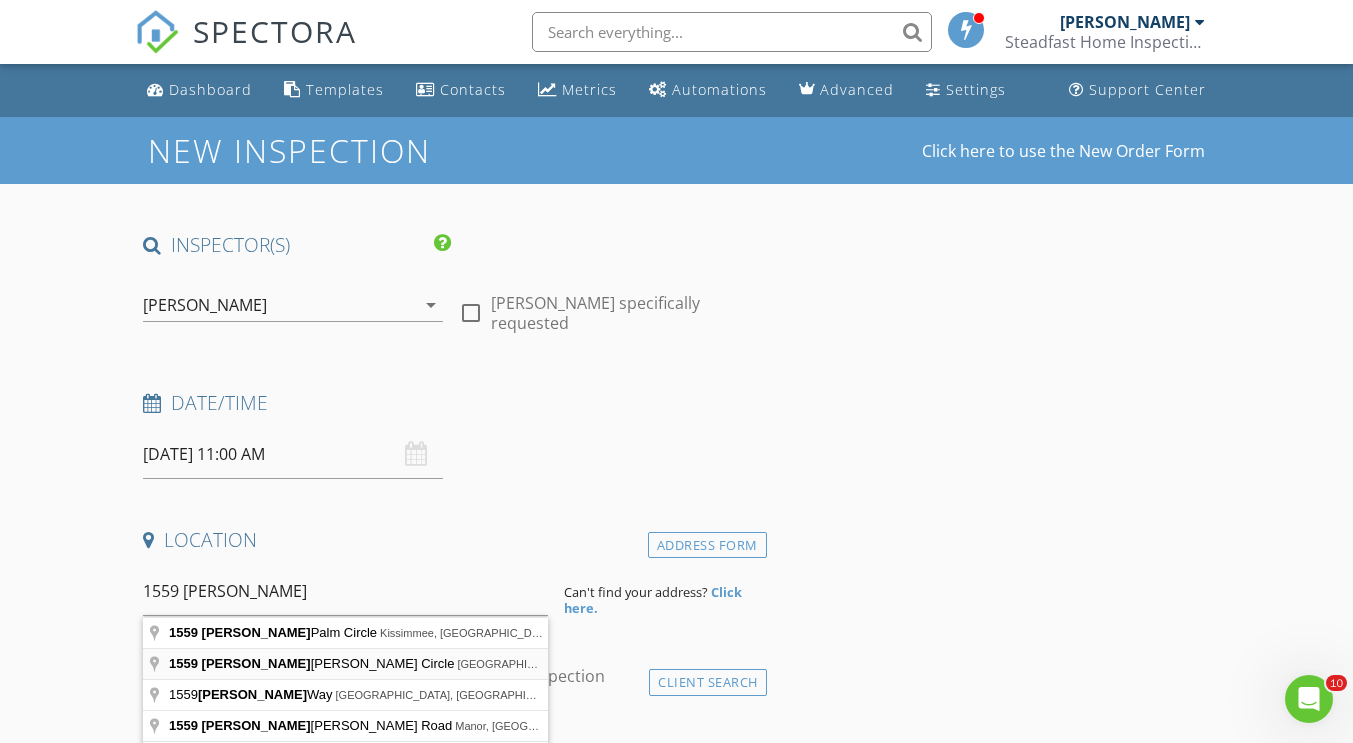 type on "1559 Carey Glen Circle, Orlando, FL, USA" 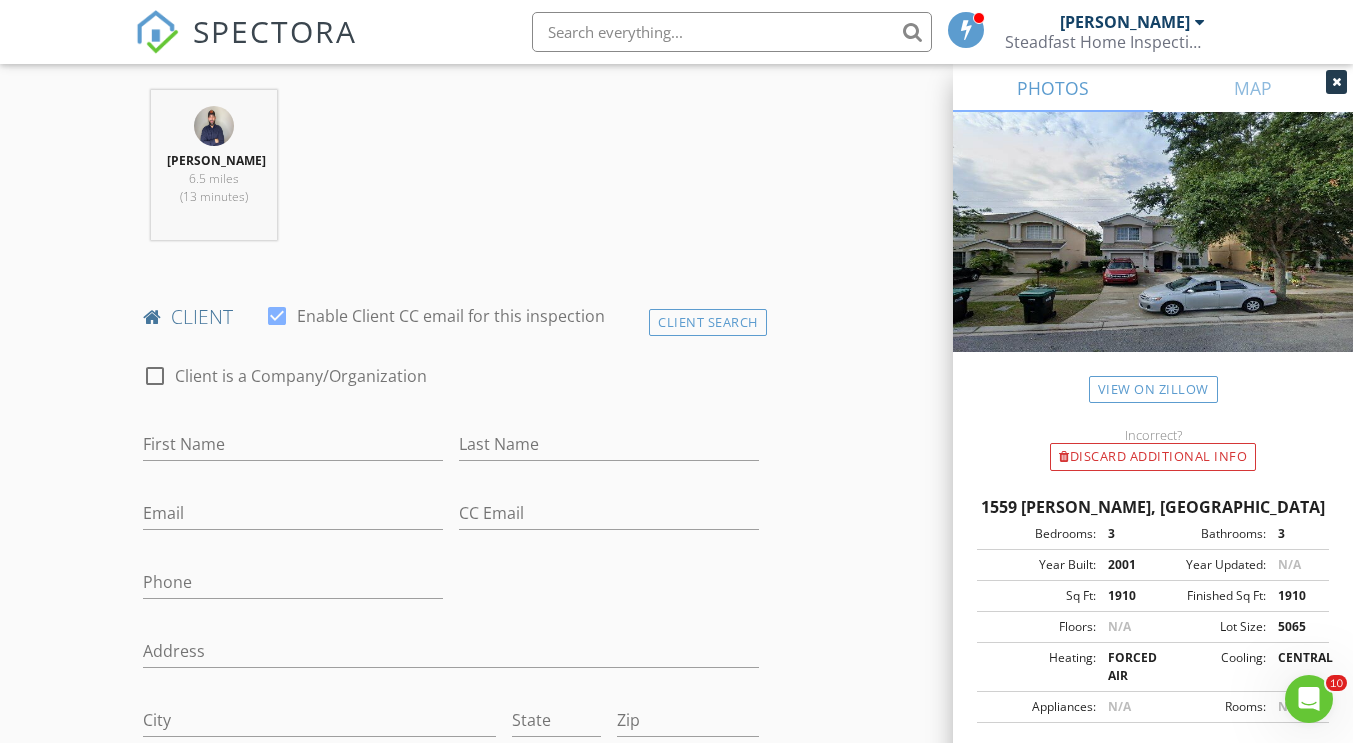scroll, scrollTop: 776, scrollLeft: 0, axis: vertical 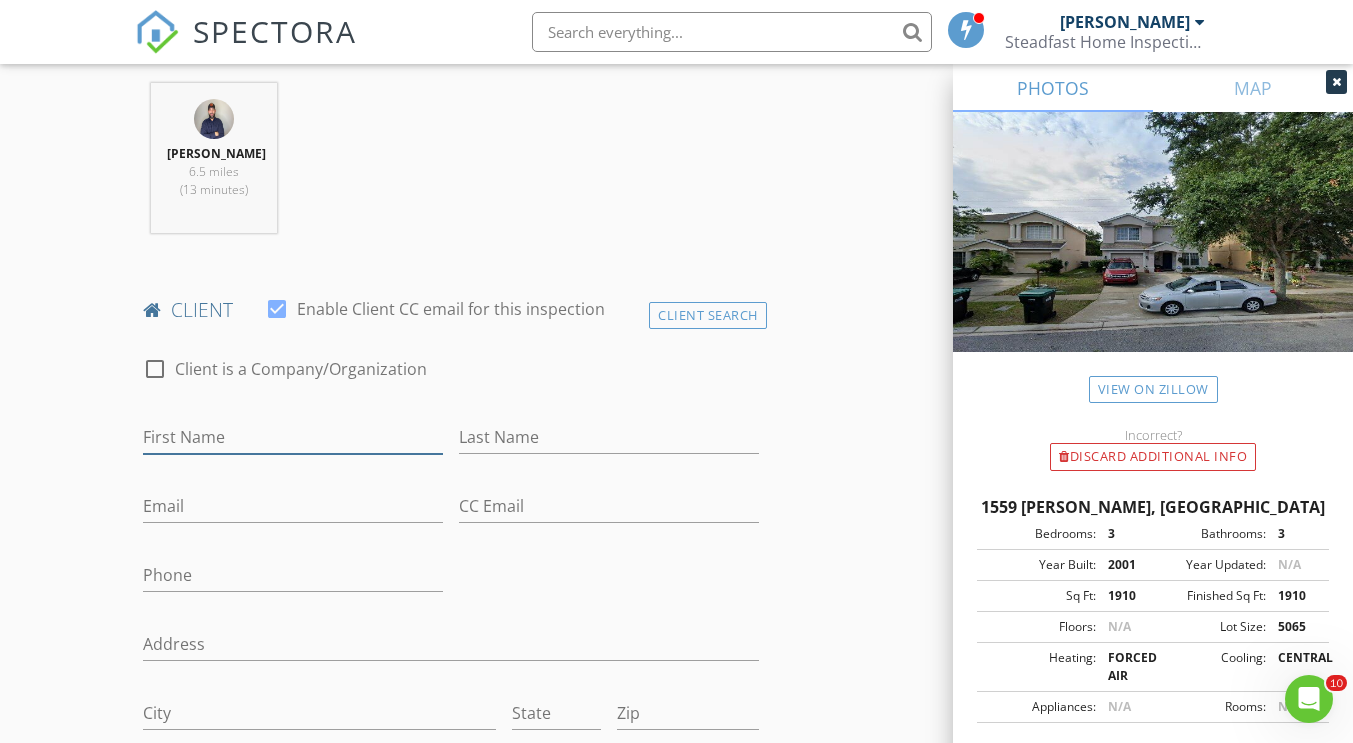 click on "First Name" at bounding box center (293, 437) 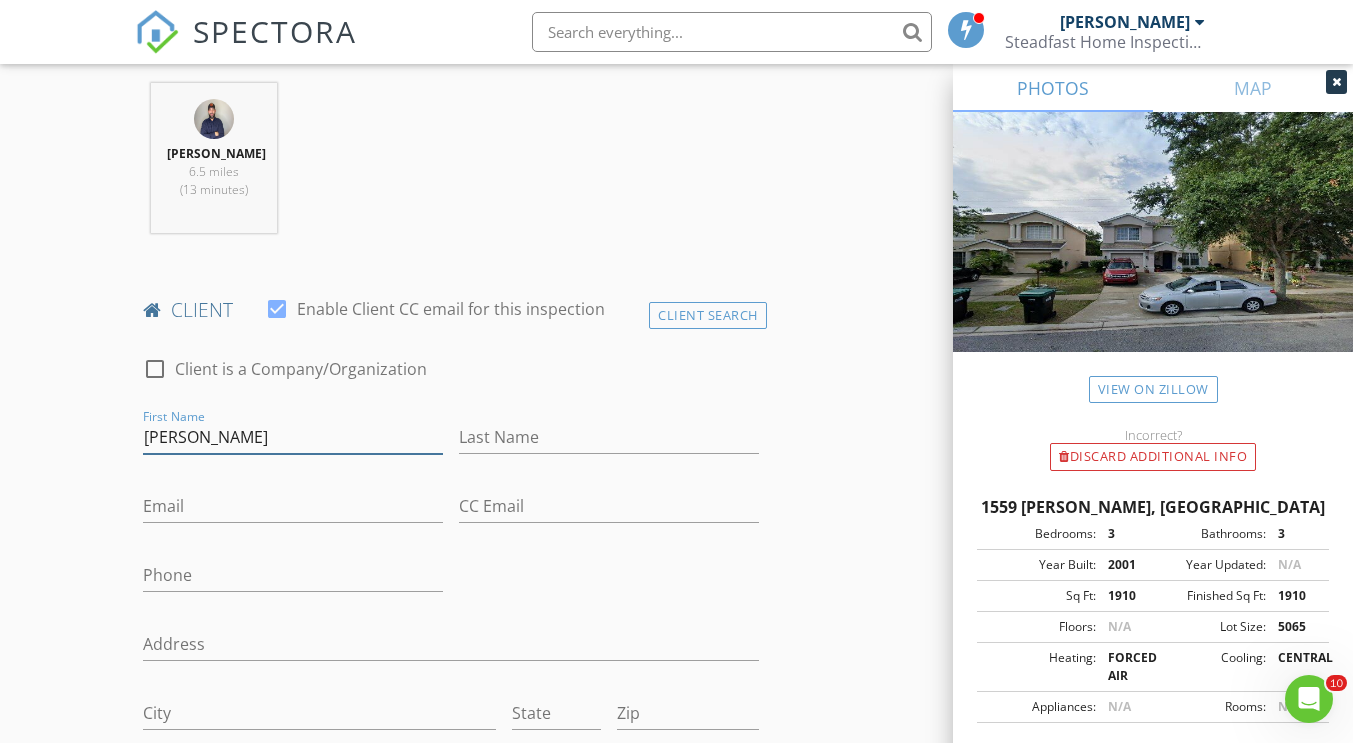 type on "Karen" 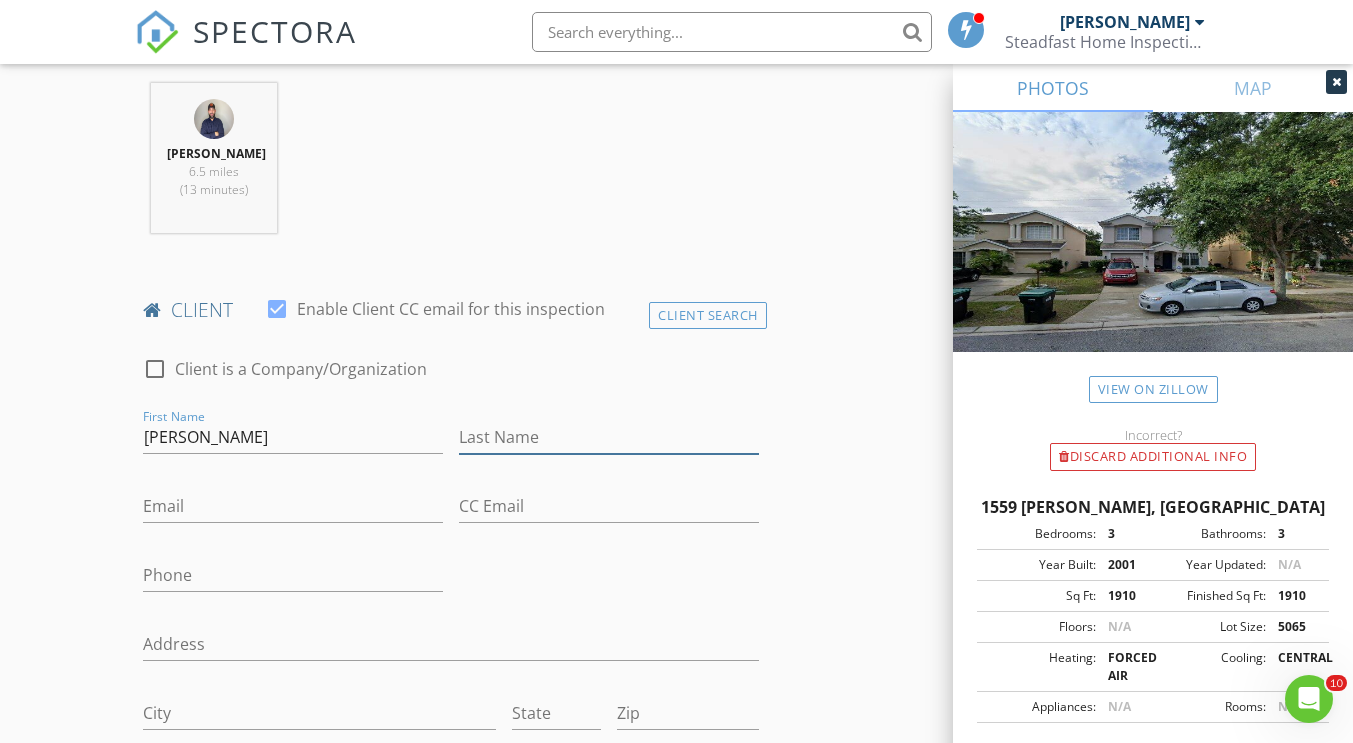 click on "Last Name" at bounding box center [609, 437] 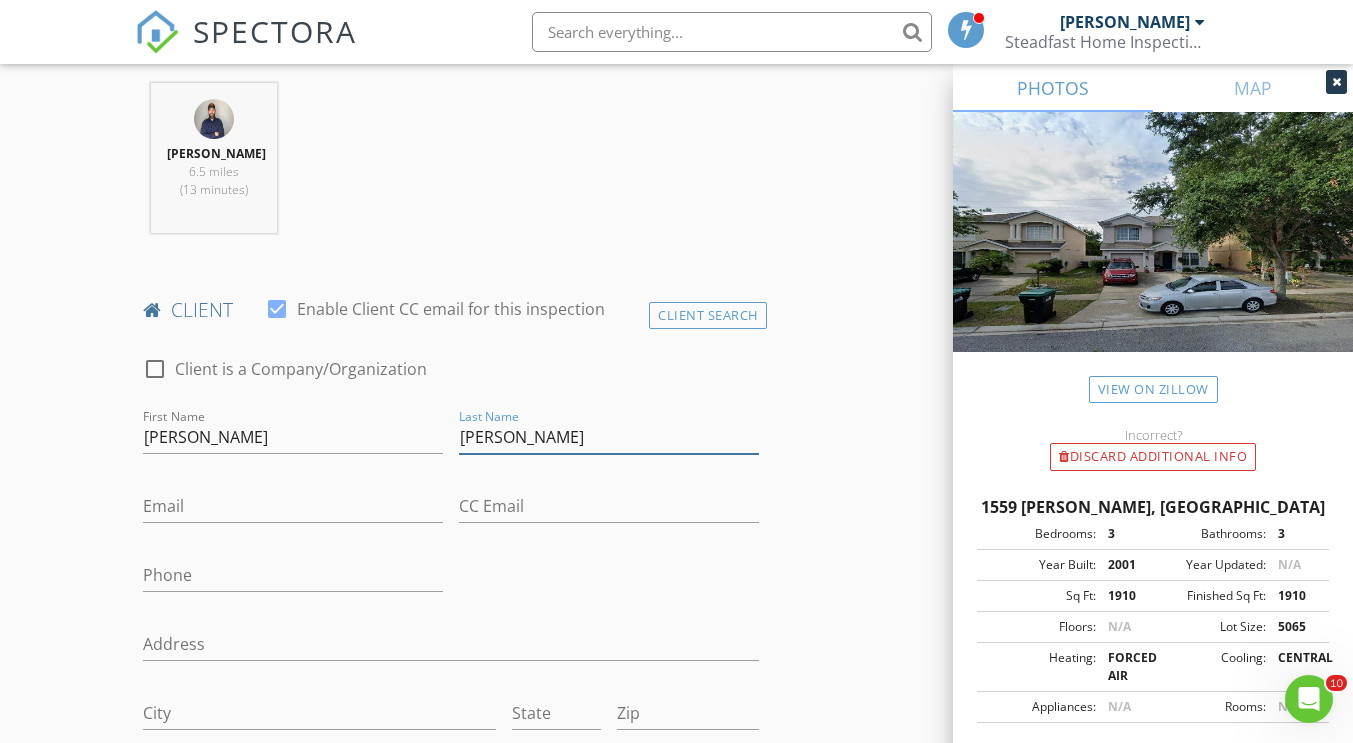 click on "Soto CAro" at bounding box center [609, 437] 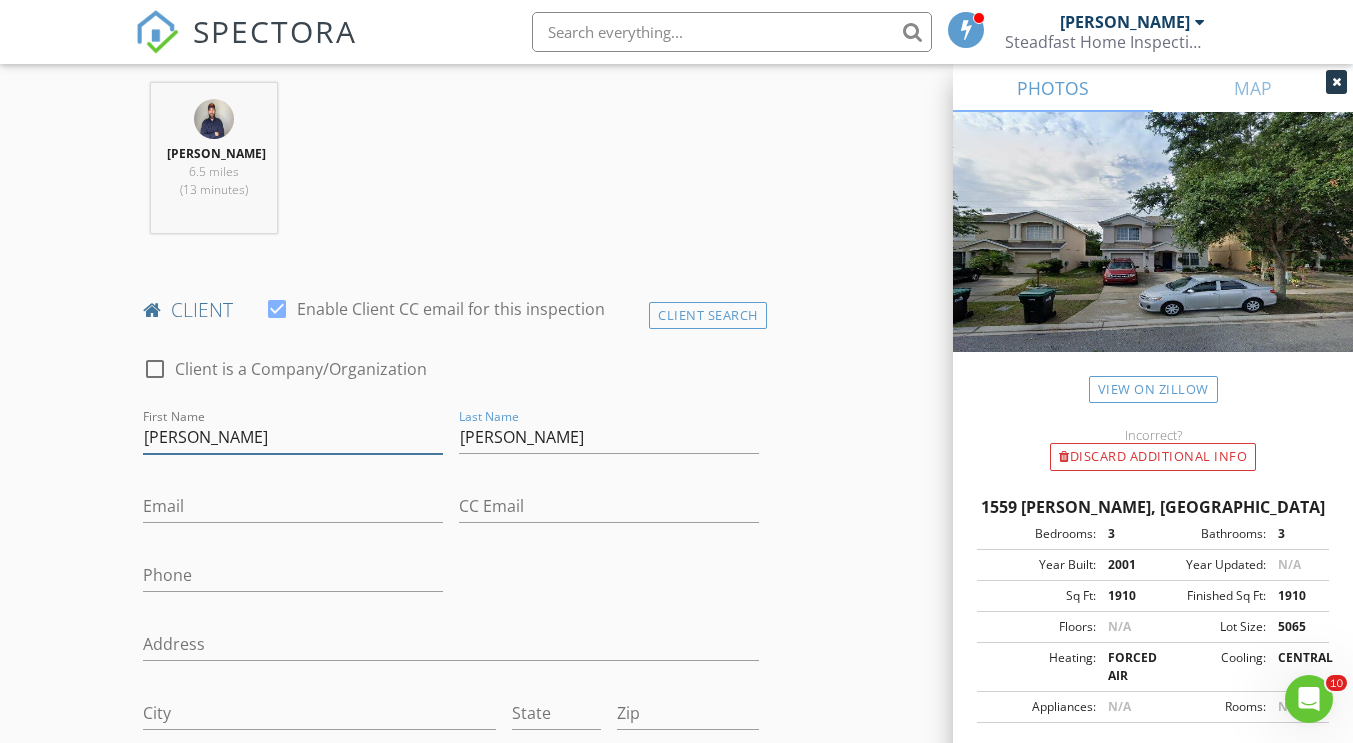 click on "Karen" at bounding box center [293, 437] 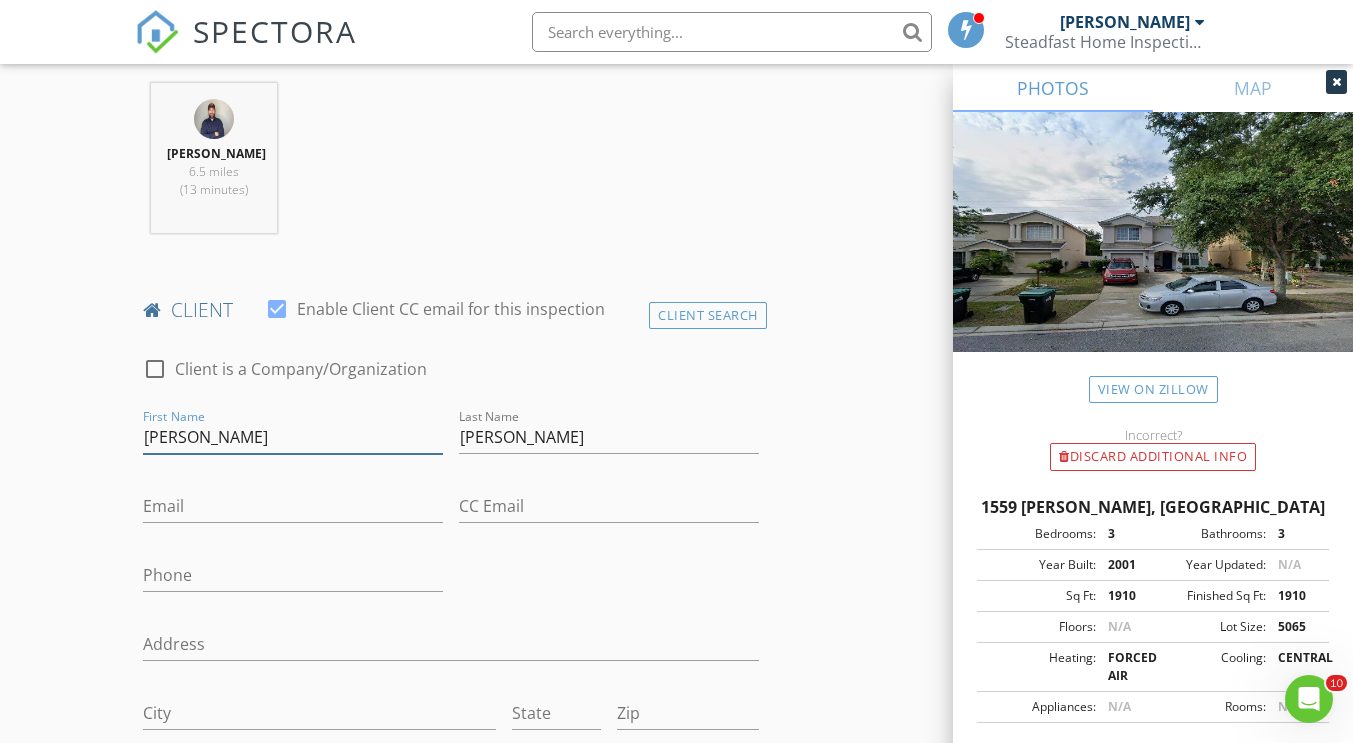 type on "Karen P" 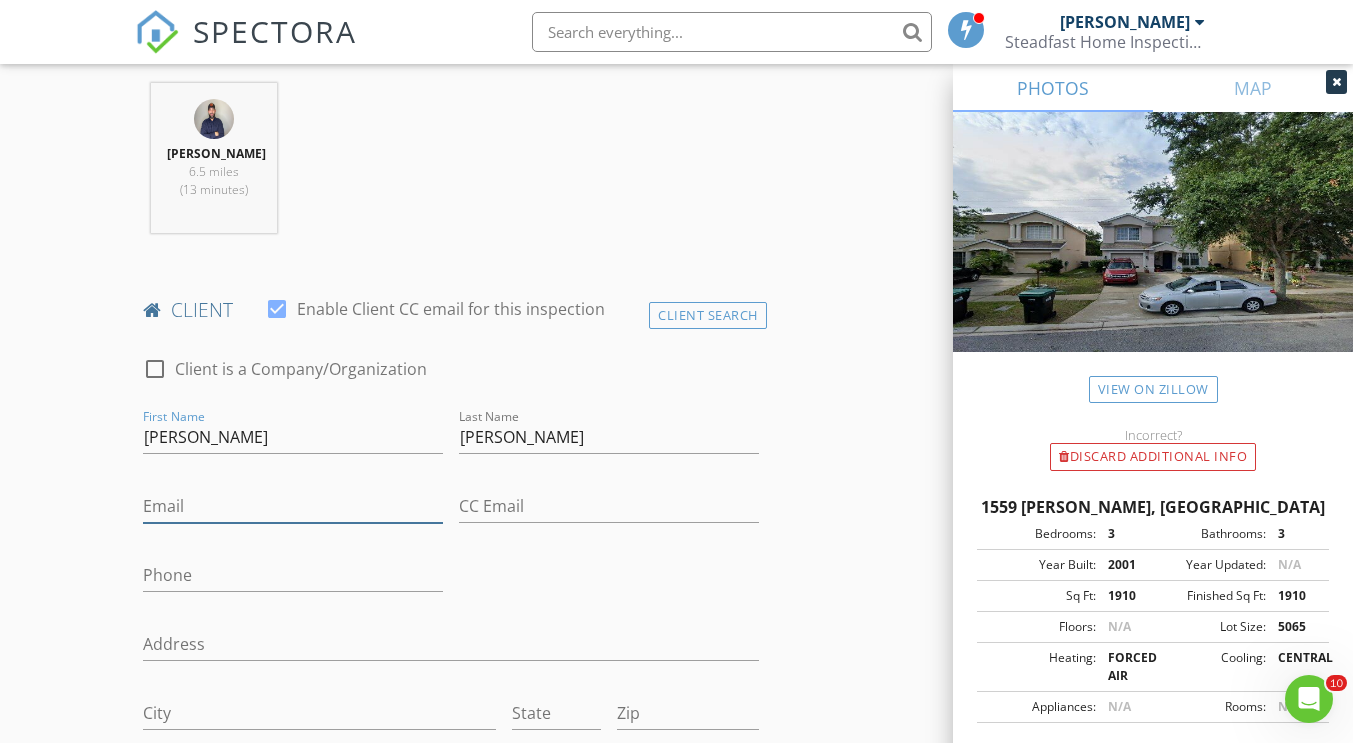 click on "Email" at bounding box center [293, 506] 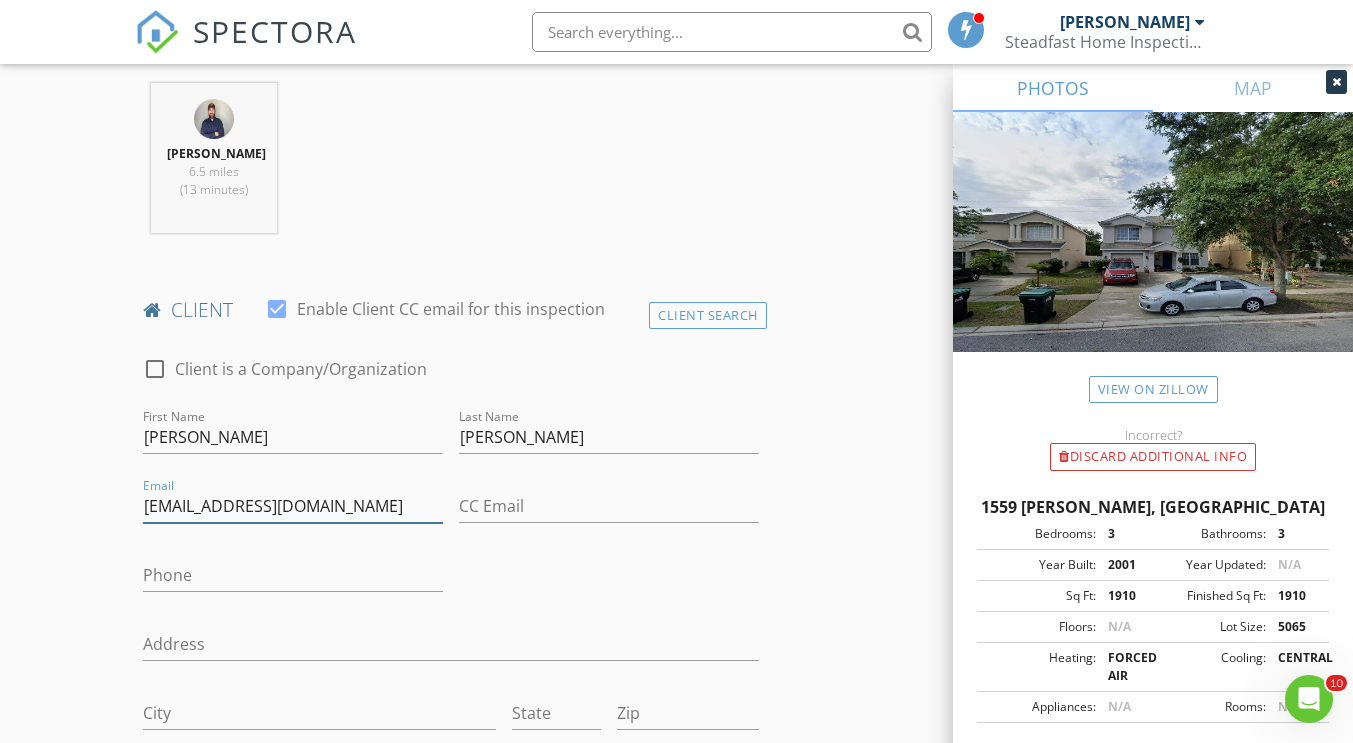 type on "[EMAIL_ADDRESS][DOMAIN_NAME]" 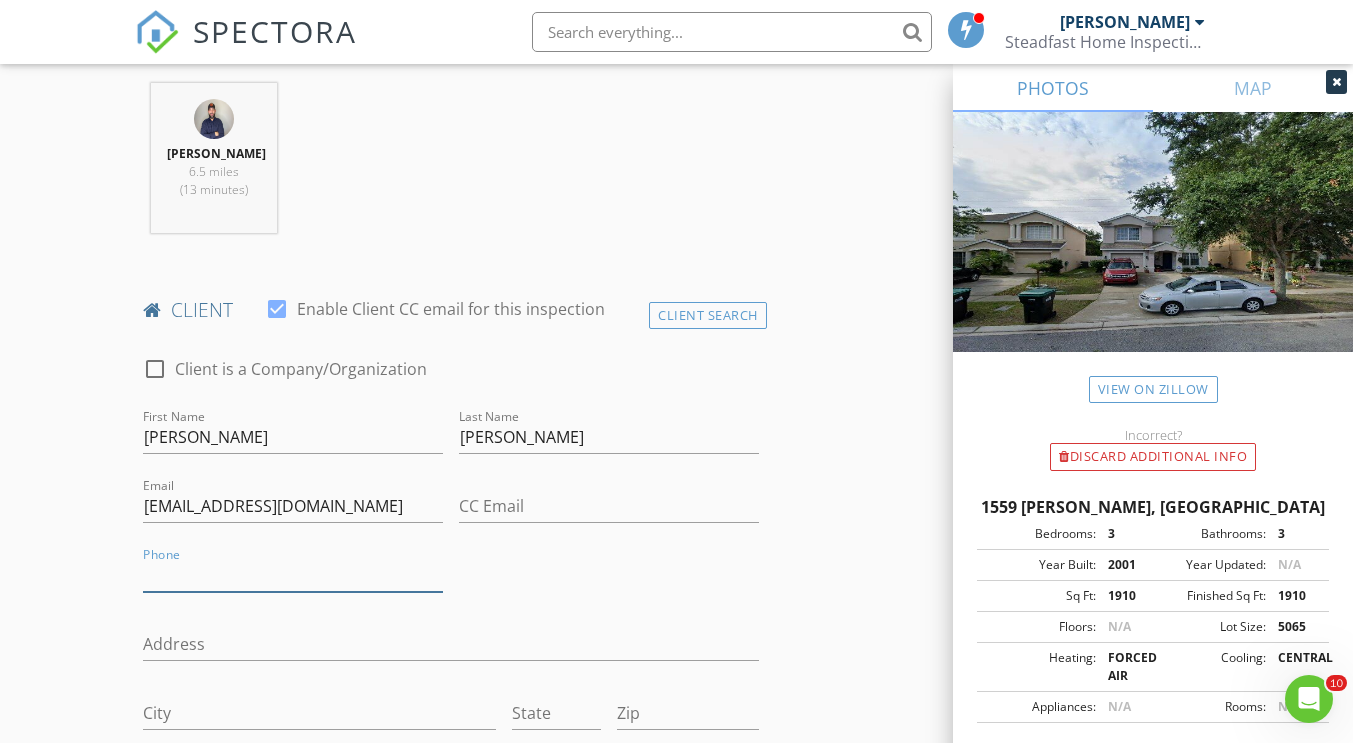 click on "Phone" at bounding box center (293, 575) 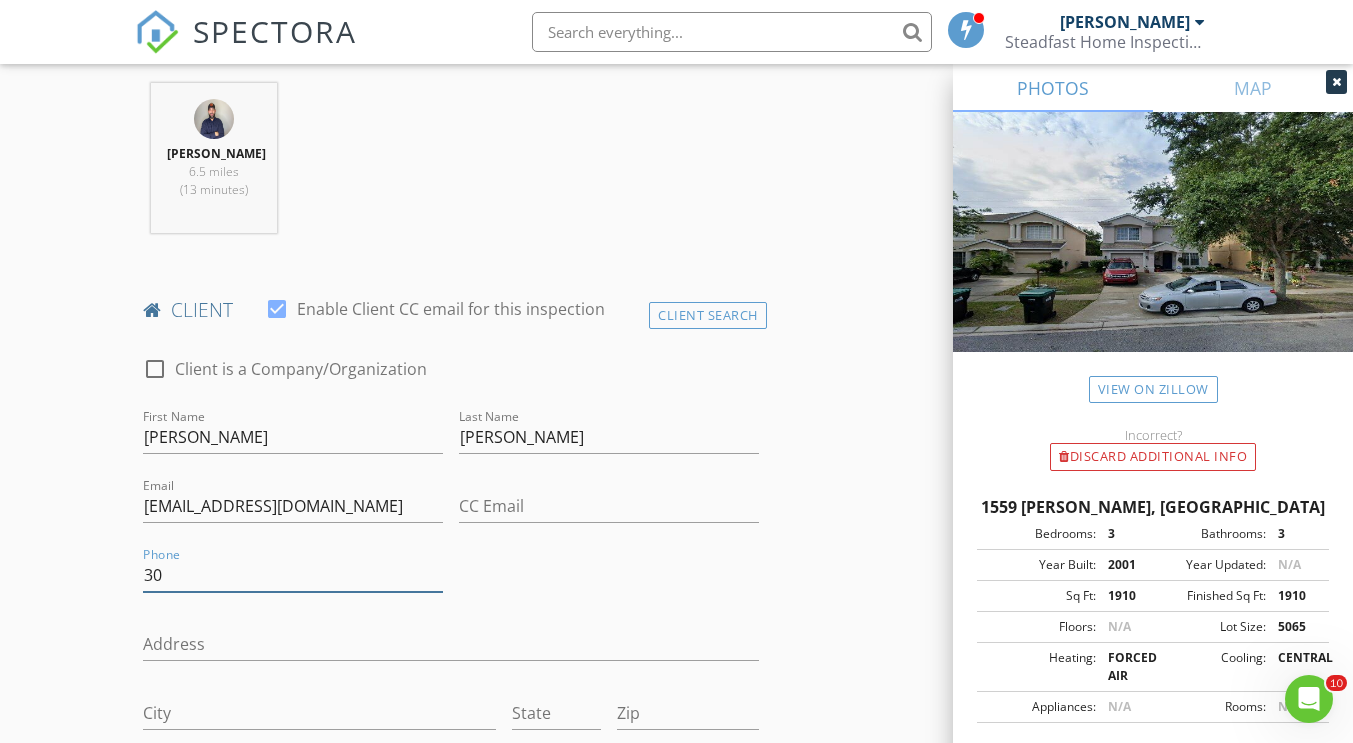 type on "3" 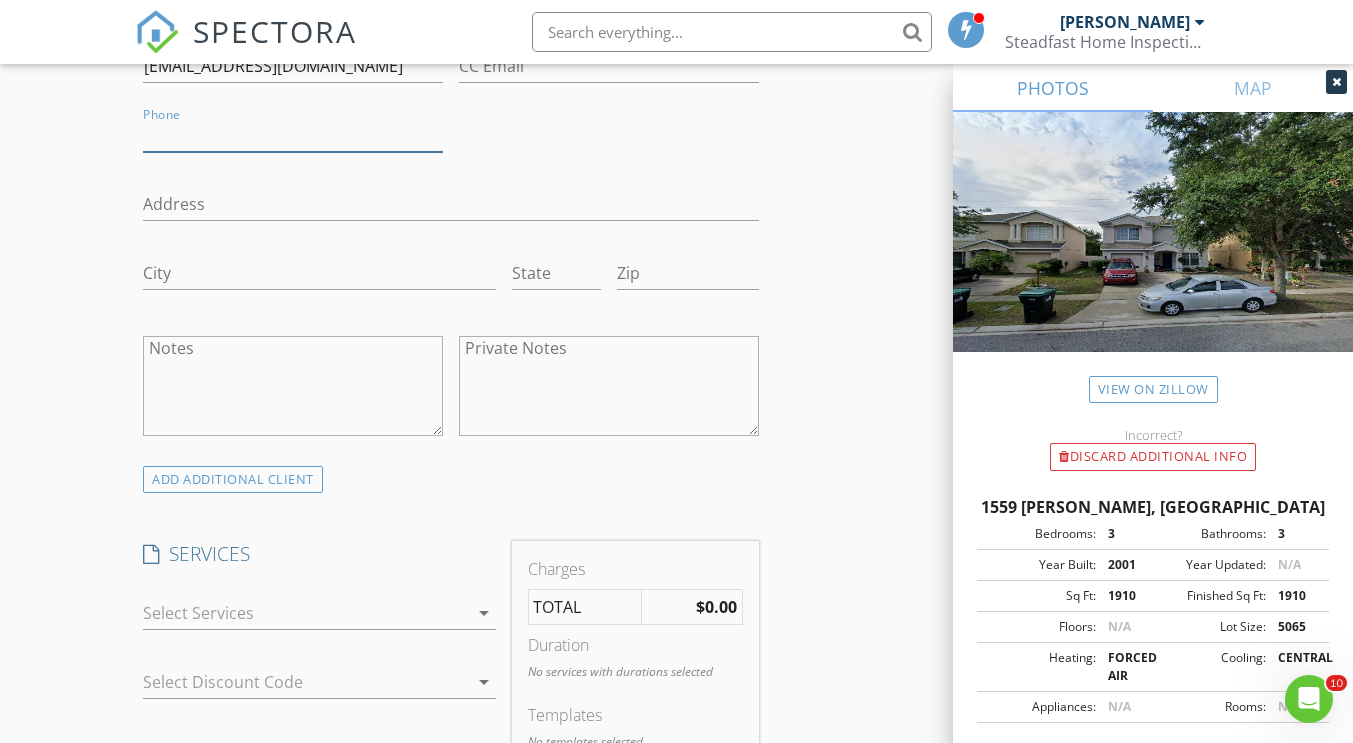 scroll, scrollTop: 1285, scrollLeft: 0, axis: vertical 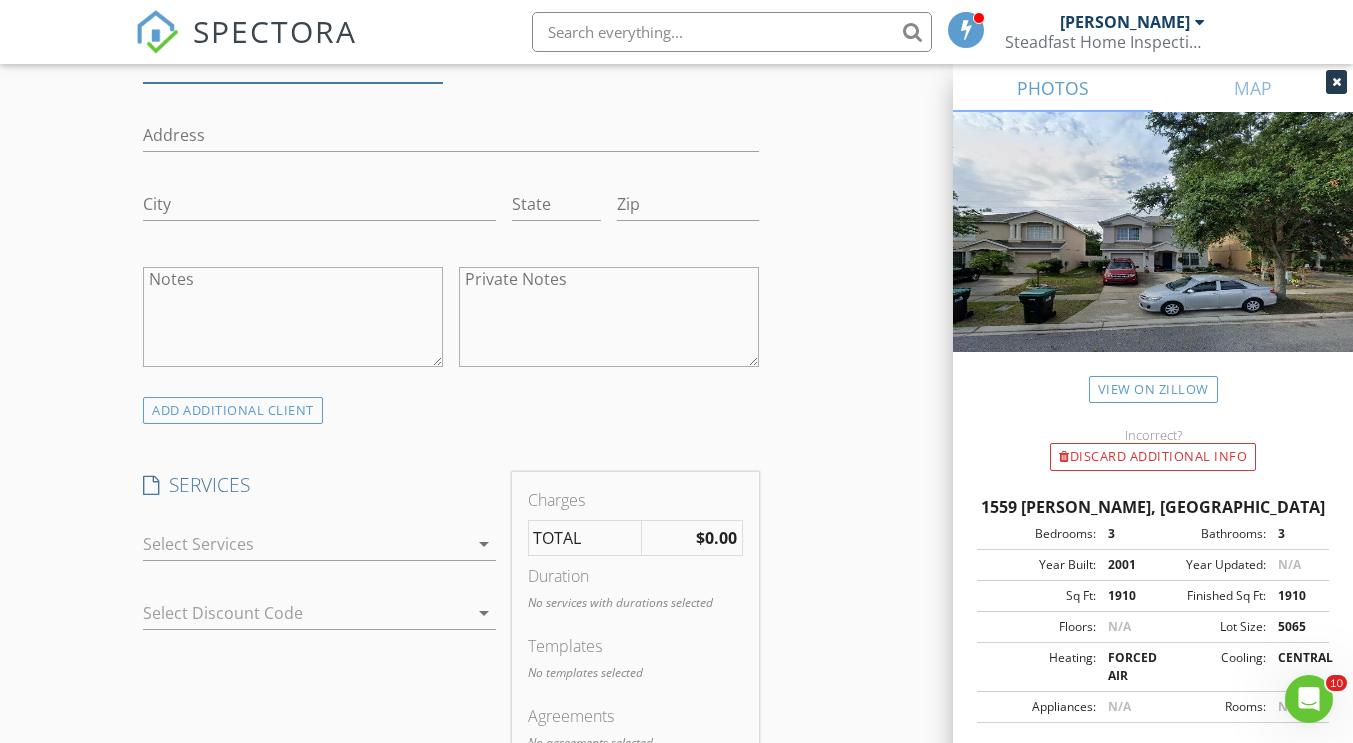 type 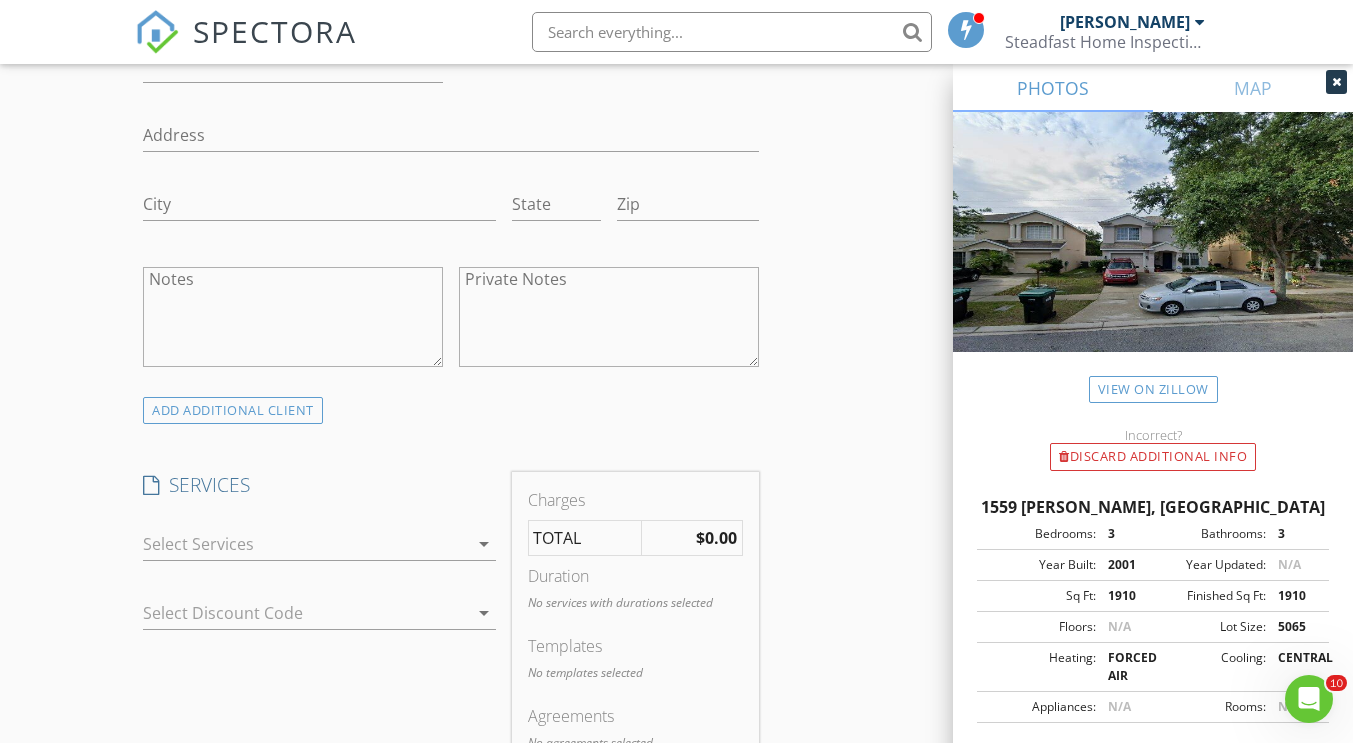 click at bounding box center [305, 544] 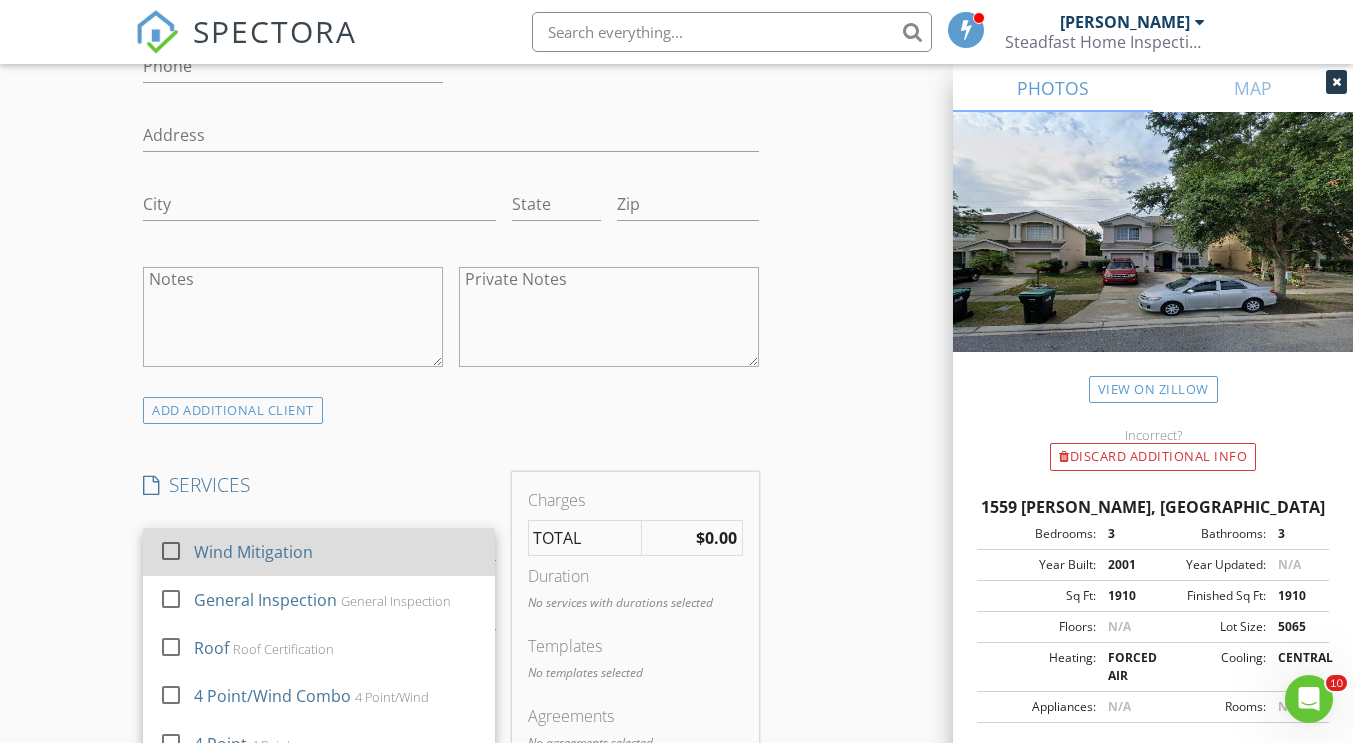 click at bounding box center (171, 551) 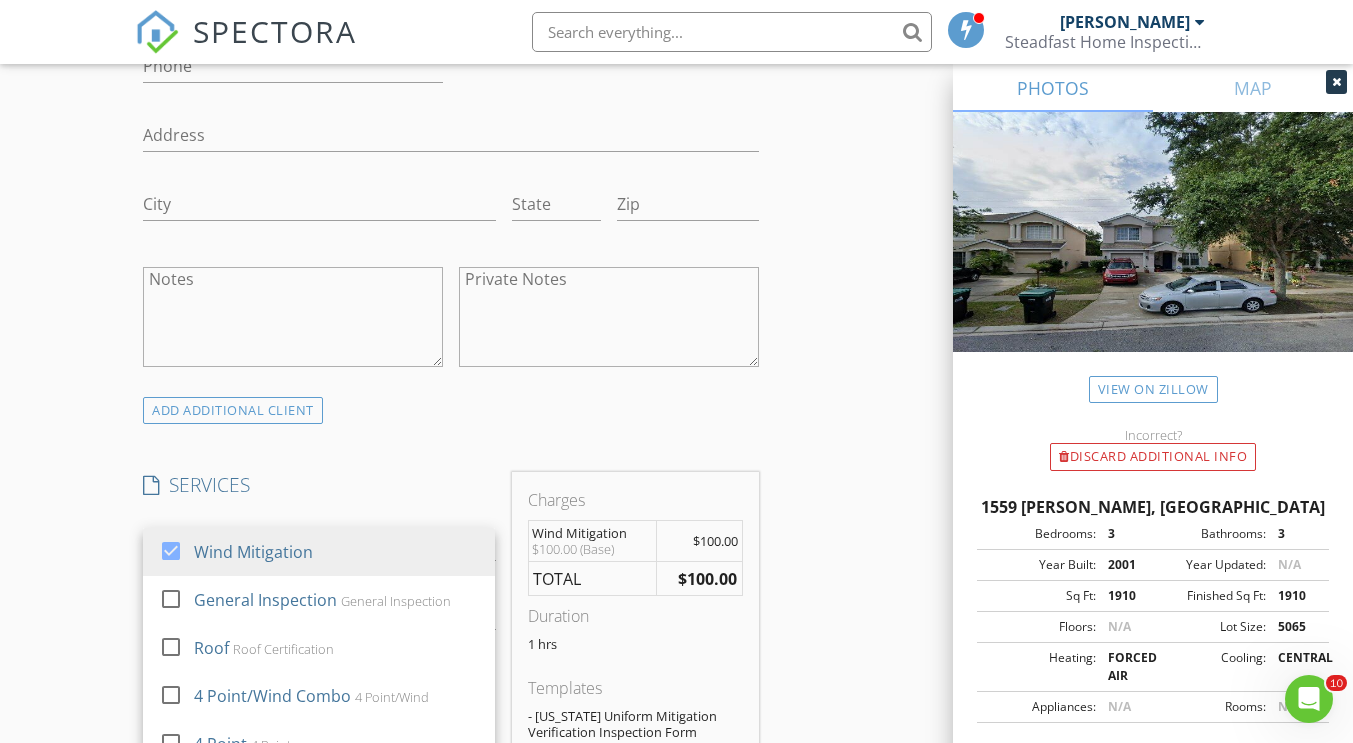 click on "New Inspection
Click here to use the New Order Form
INSPECTOR(S)
check_box   Hector Cedeno   PRIMARY   Hector Cedeno arrow_drop_down   check_box_outline_blank Hector Cedeno specifically requested
Date/Time
07/14/2025 11:00 AM
Location
Address Search       Address 1559 Carey Glen Cir   Unit   City Orlando   State FL   Zip 32824   County Orange     Square Feet 1910   Year Built 2001   Foundation arrow_drop_down     Hector Cedeno     6.5 miles     (13 minutes)
client
check_box Enable Client CC email for this inspection   Client Search     check_box_outline_blank Client is a Company/Organization     First Name Karen P   Last Name Soto Caro   Email k.patricia0131@gmail.com   CC Email   Phone   Address   City   State   Zip       Notes   Private Notes
ADD ADDITIONAL client
check_box   Wind Mitigation" at bounding box center [676, 593] 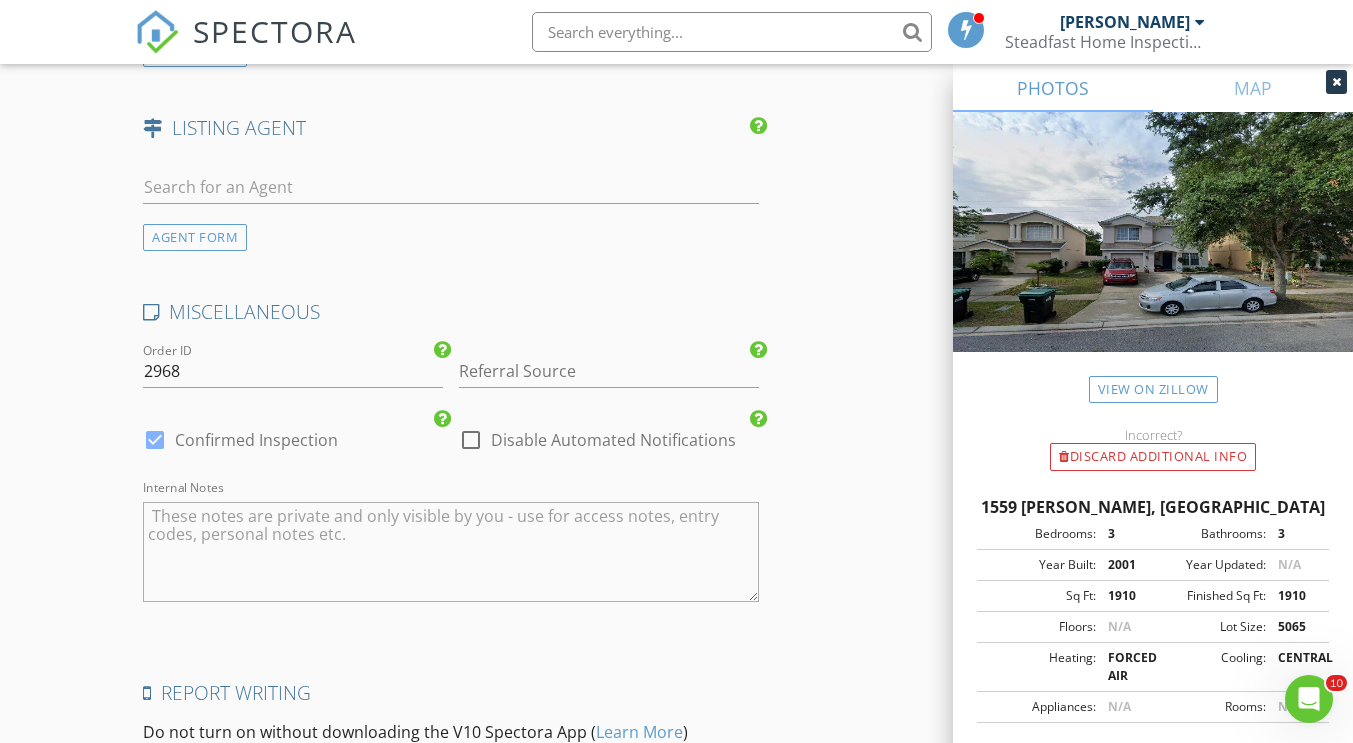 scroll, scrollTop: 2897, scrollLeft: 0, axis: vertical 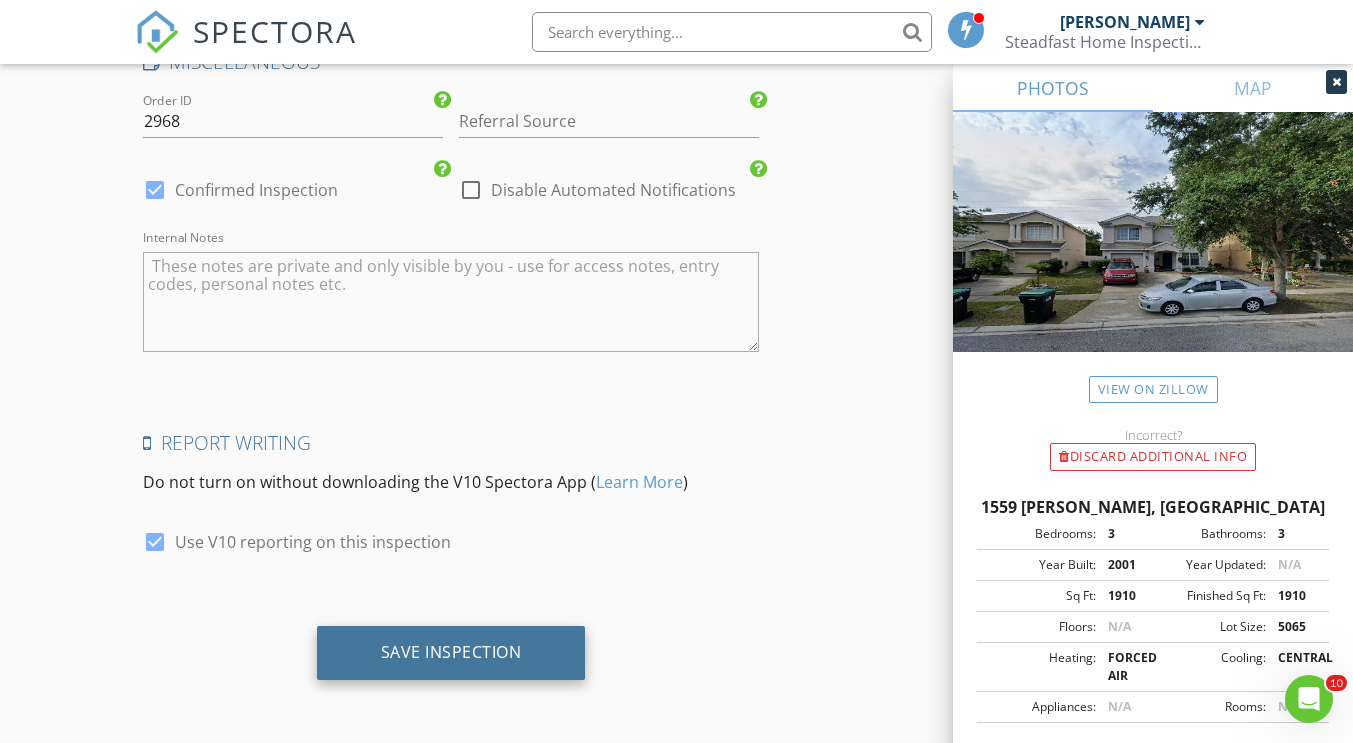 click on "Save Inspection" at bounding box center [451, 652] 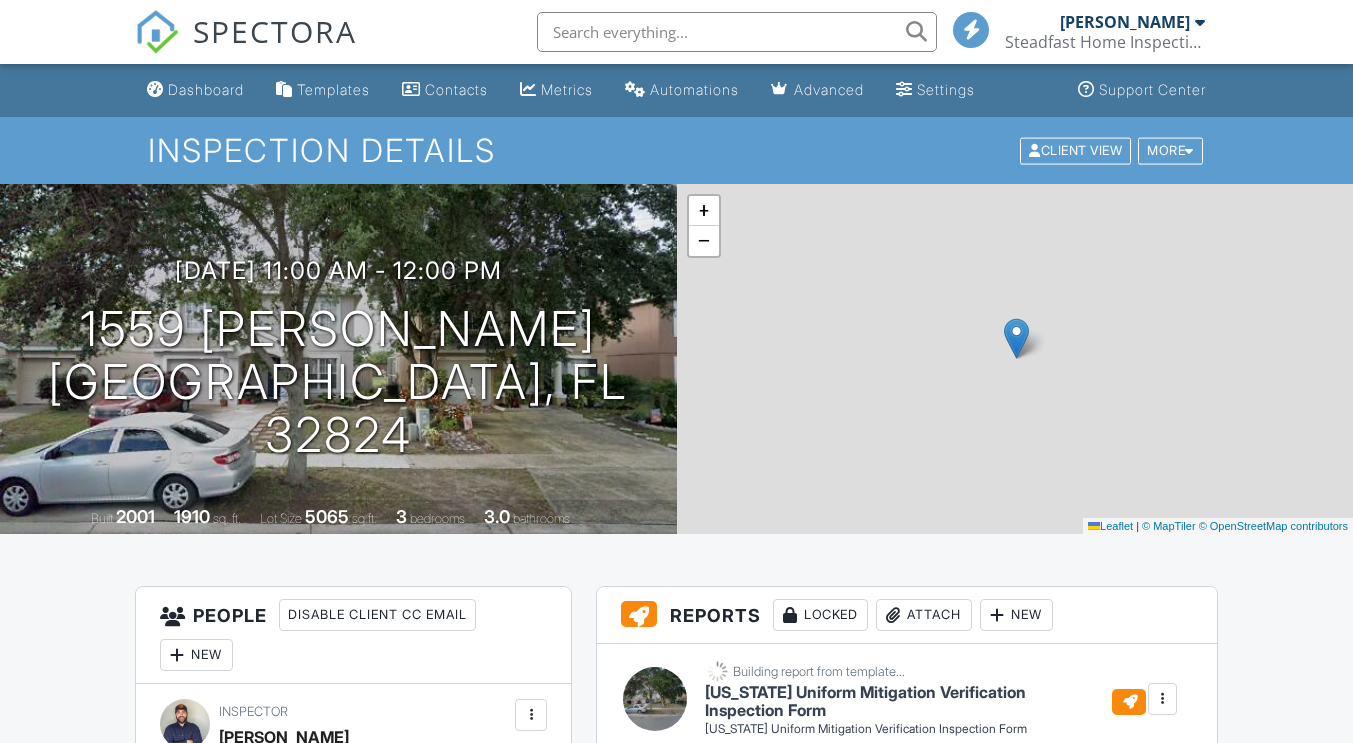 scroll, scrollTop: 0, scrollLeft: 0, axis: both 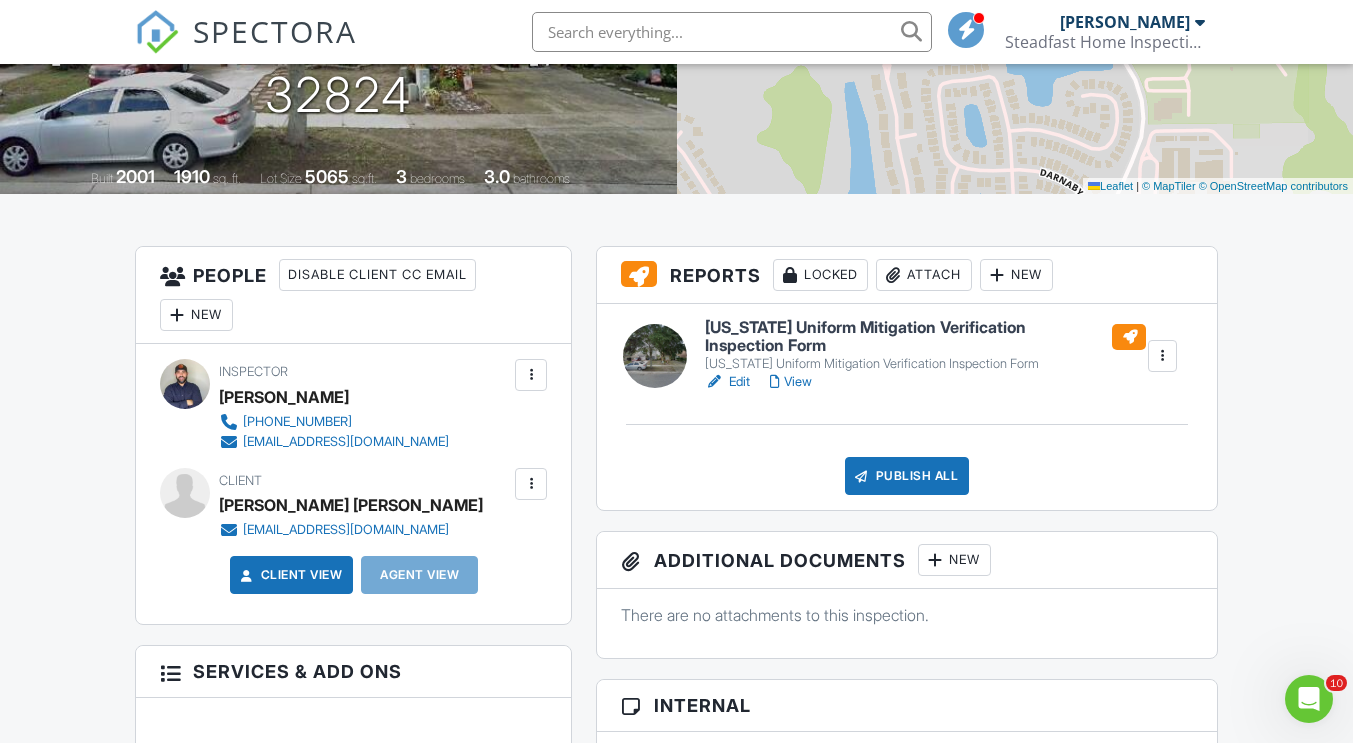 click on "Attach" at bounding box center (924, 275) 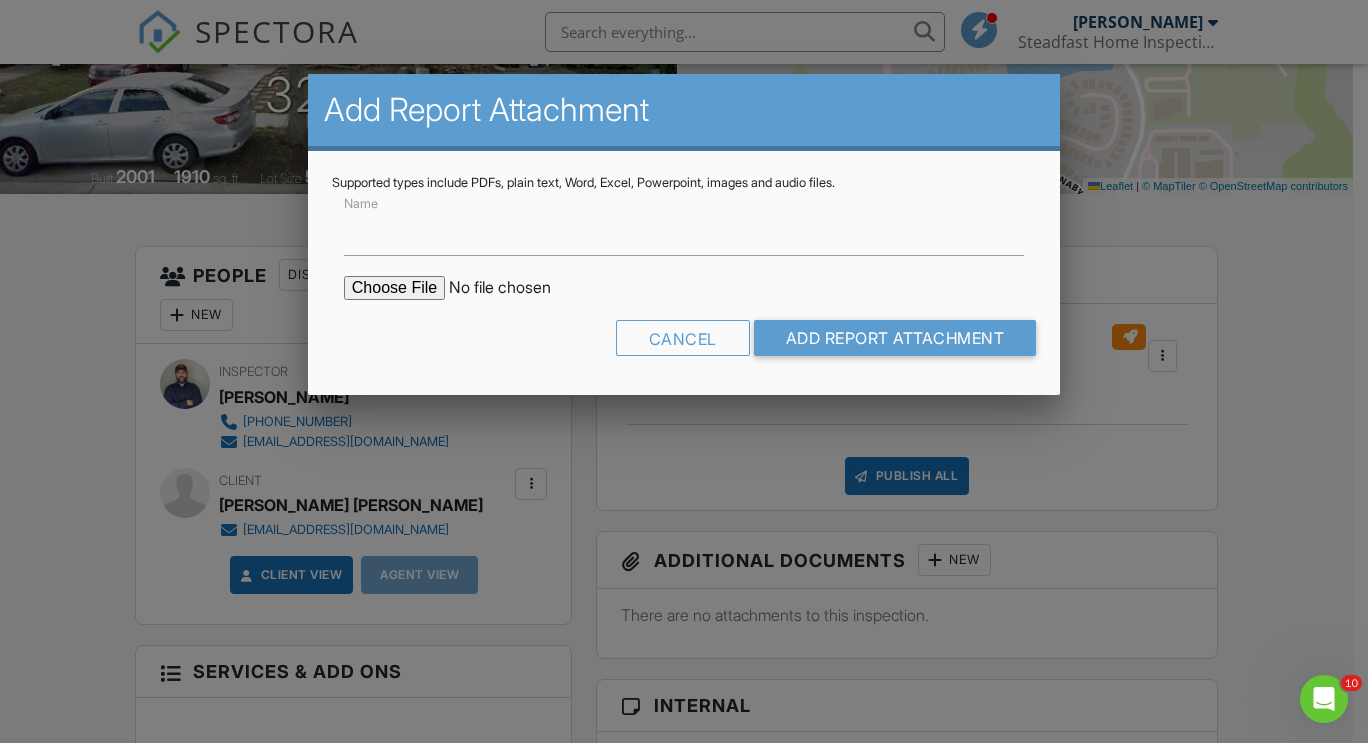 click at bounding box center [514, 288] 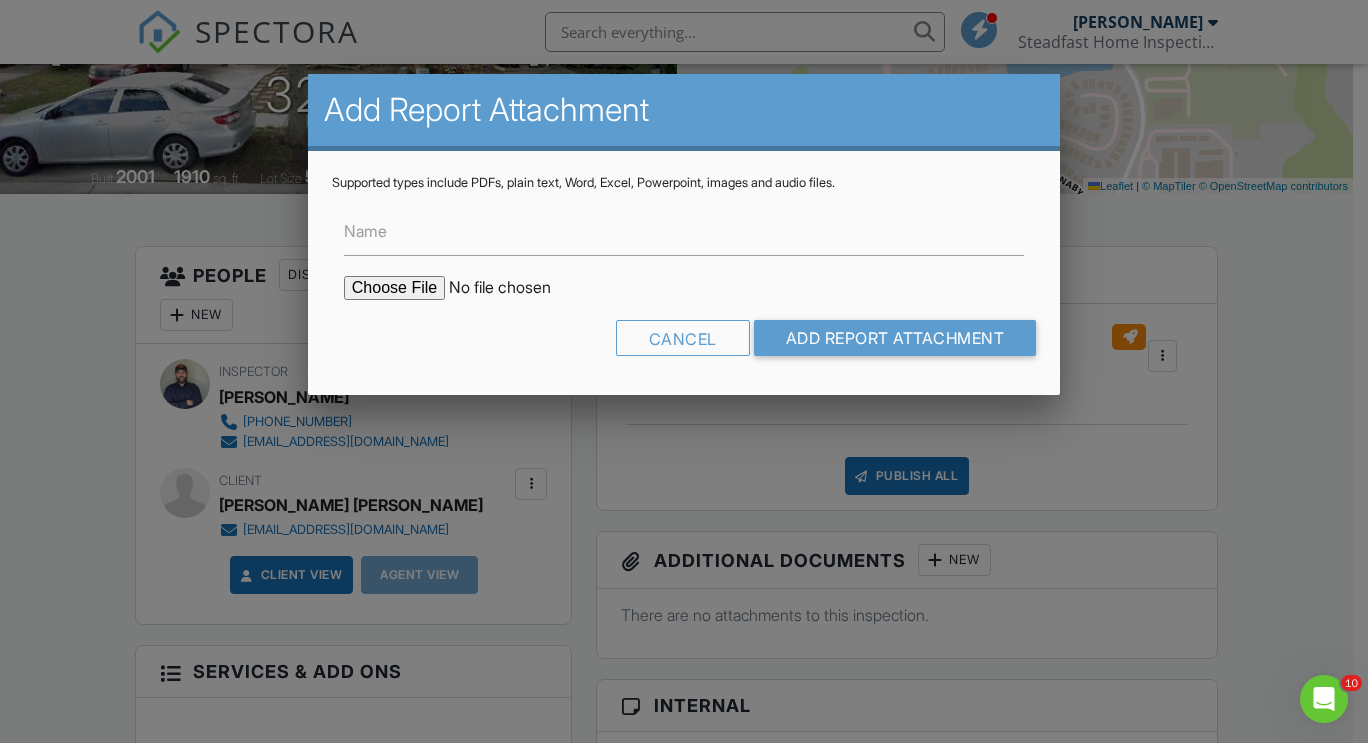 type on "C:\fakepath\Screenshot 2025-07-14 064231.png" 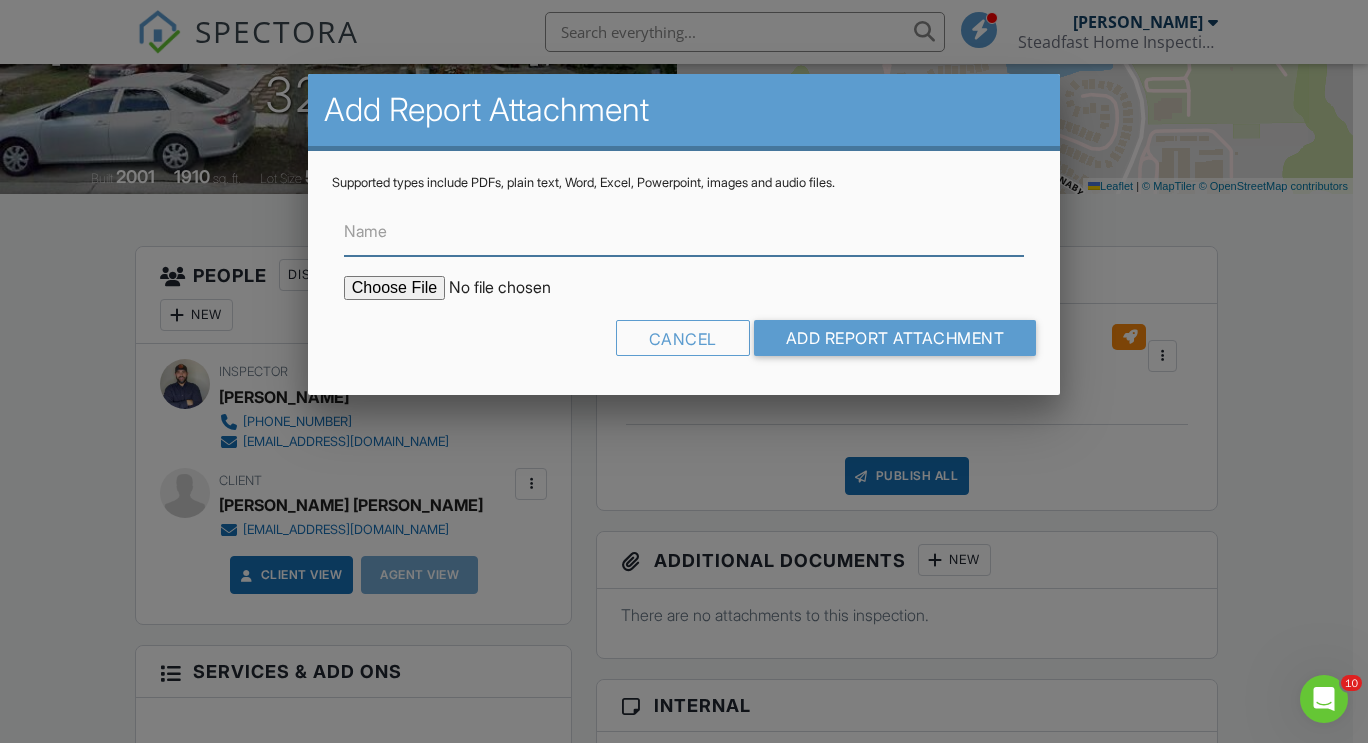 click on "Name" at bounding box center [684, 231] 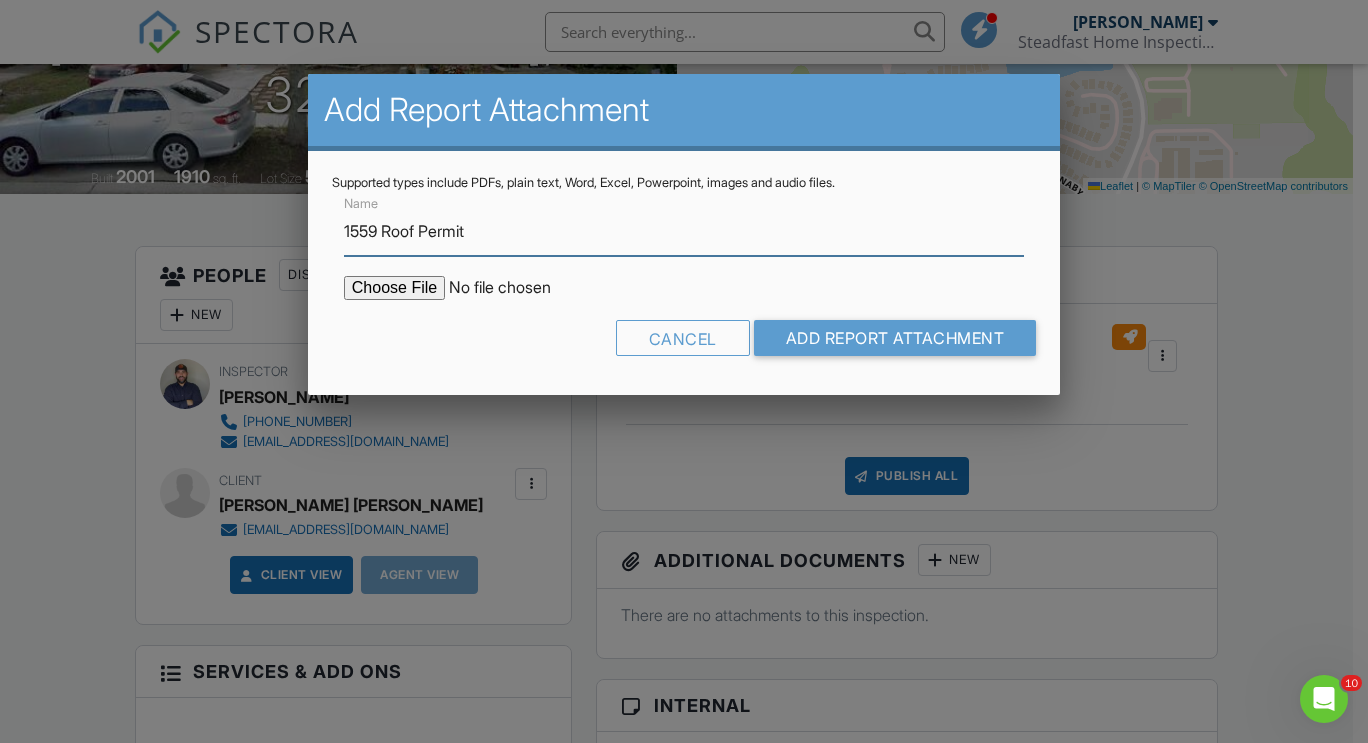 type on "1559 Roof Permit" 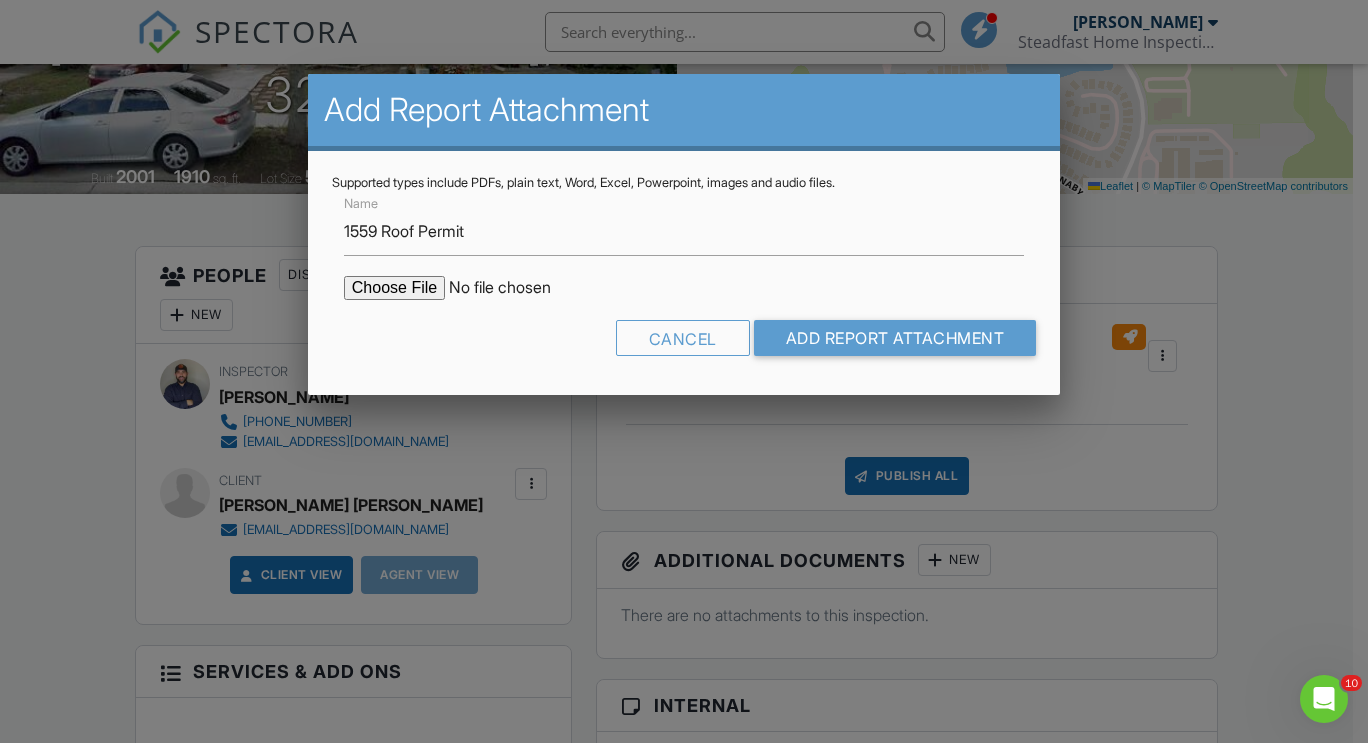 click on "Cancel
Add Report Attachment" at bounding box center [684, 345] 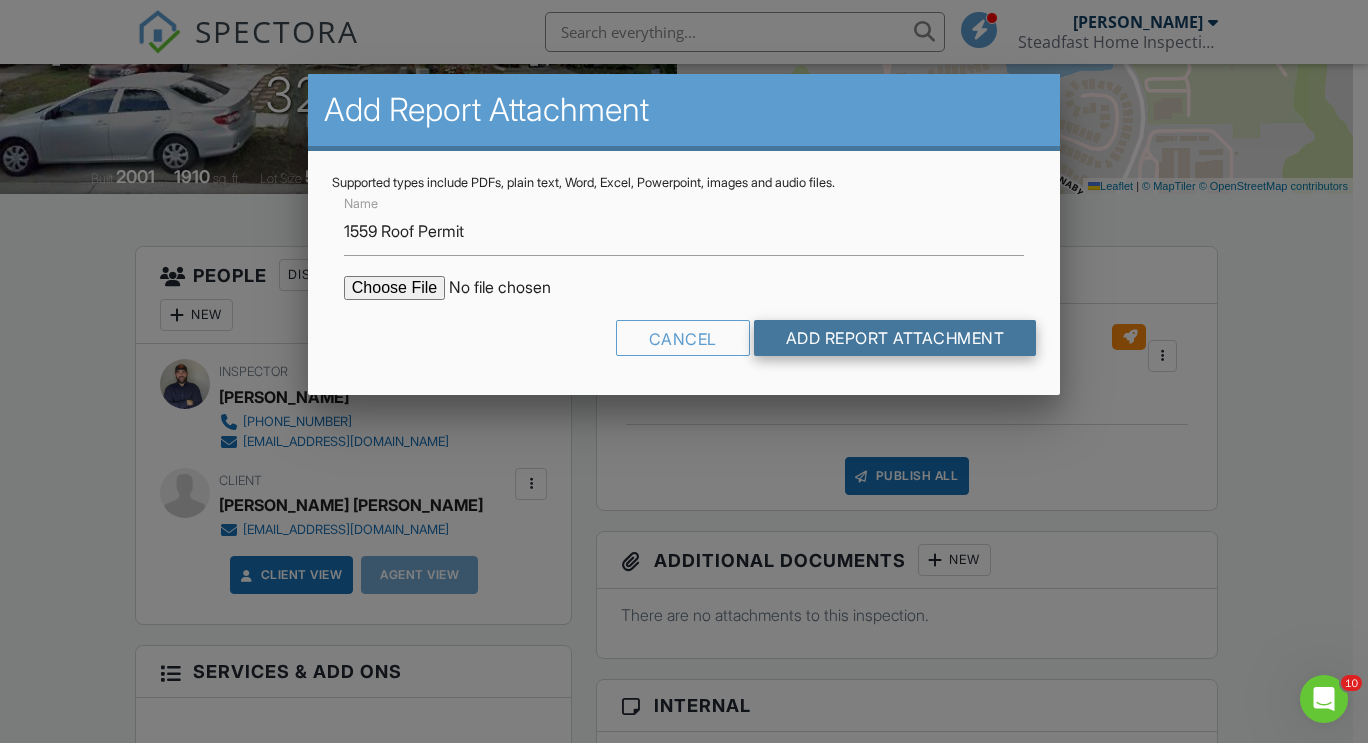 click on "Add Report Attachment" at bounding box center [895, 338] 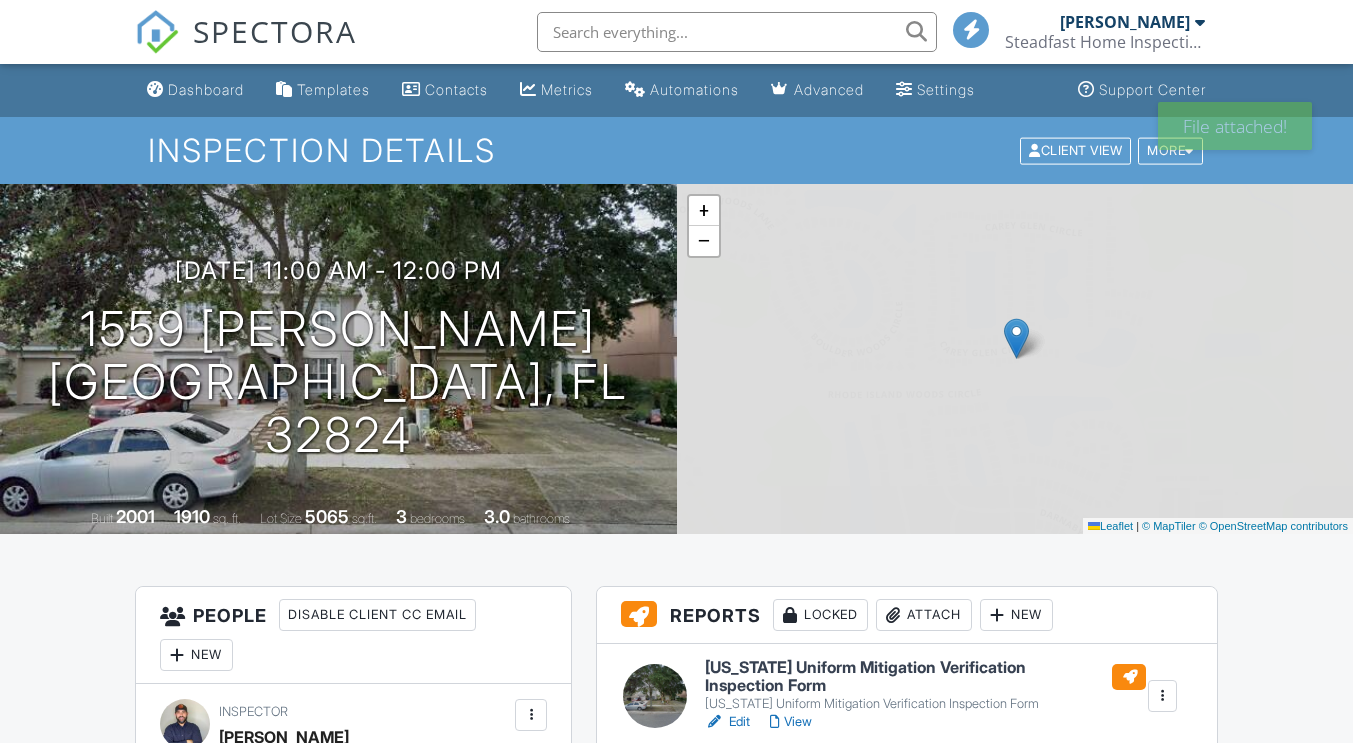 scroll, scrollTop: 0, scrollLeft: 0, axis: both 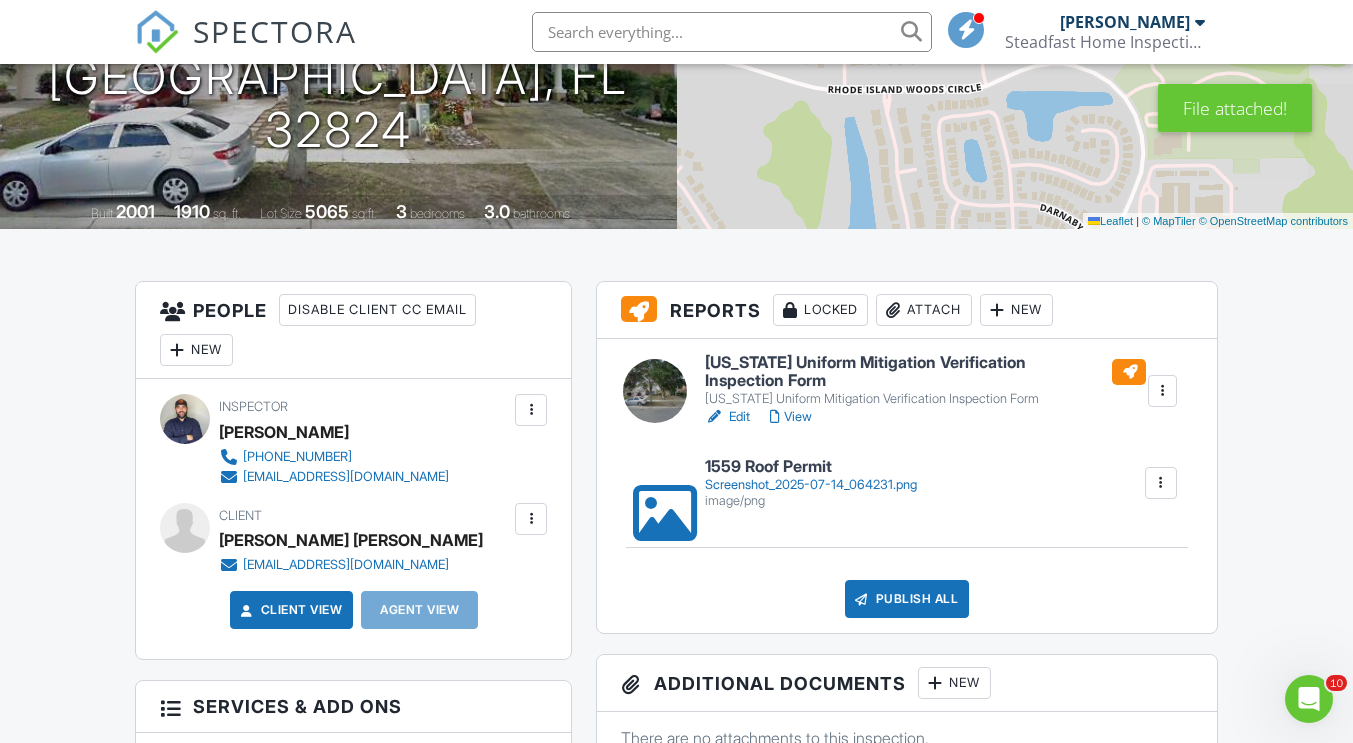 click on "Edit" at bounding box center [727, 417] 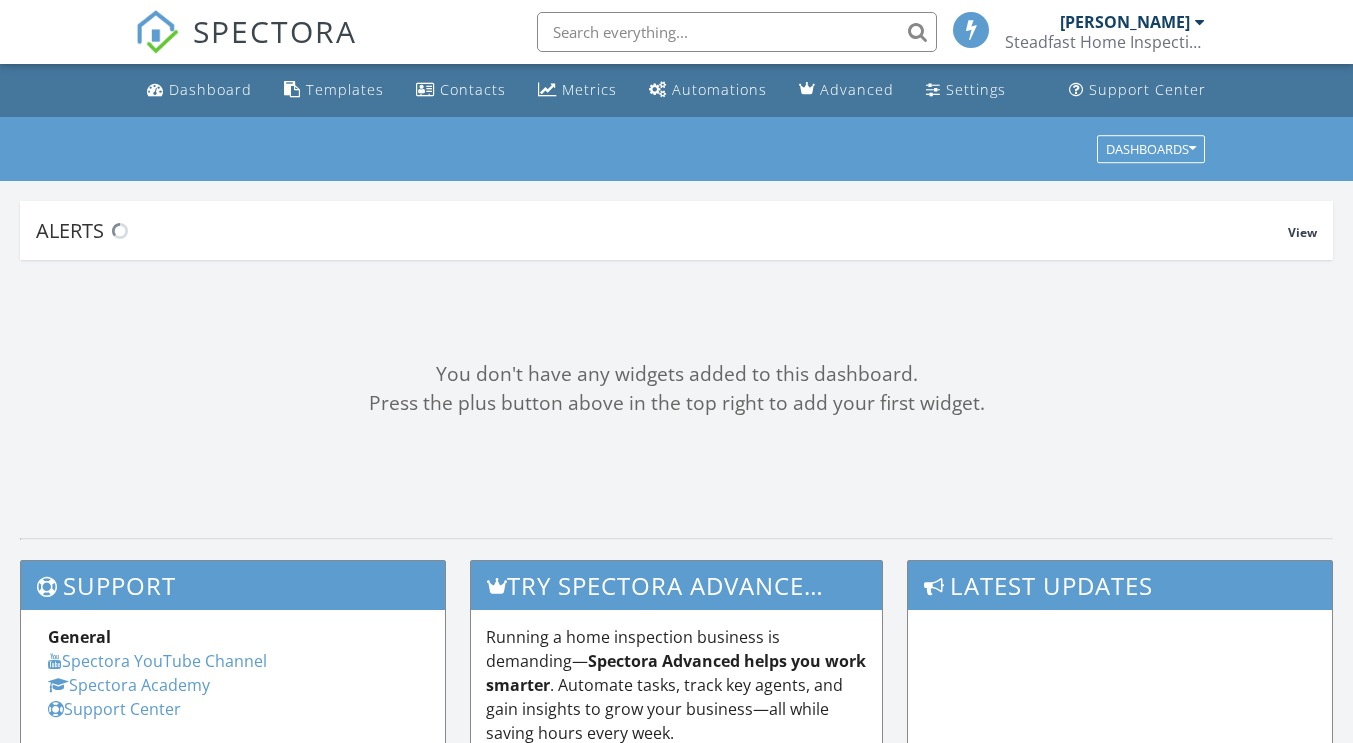 scroll, scrollTop: 0, scrollLeft: 0, axis: both 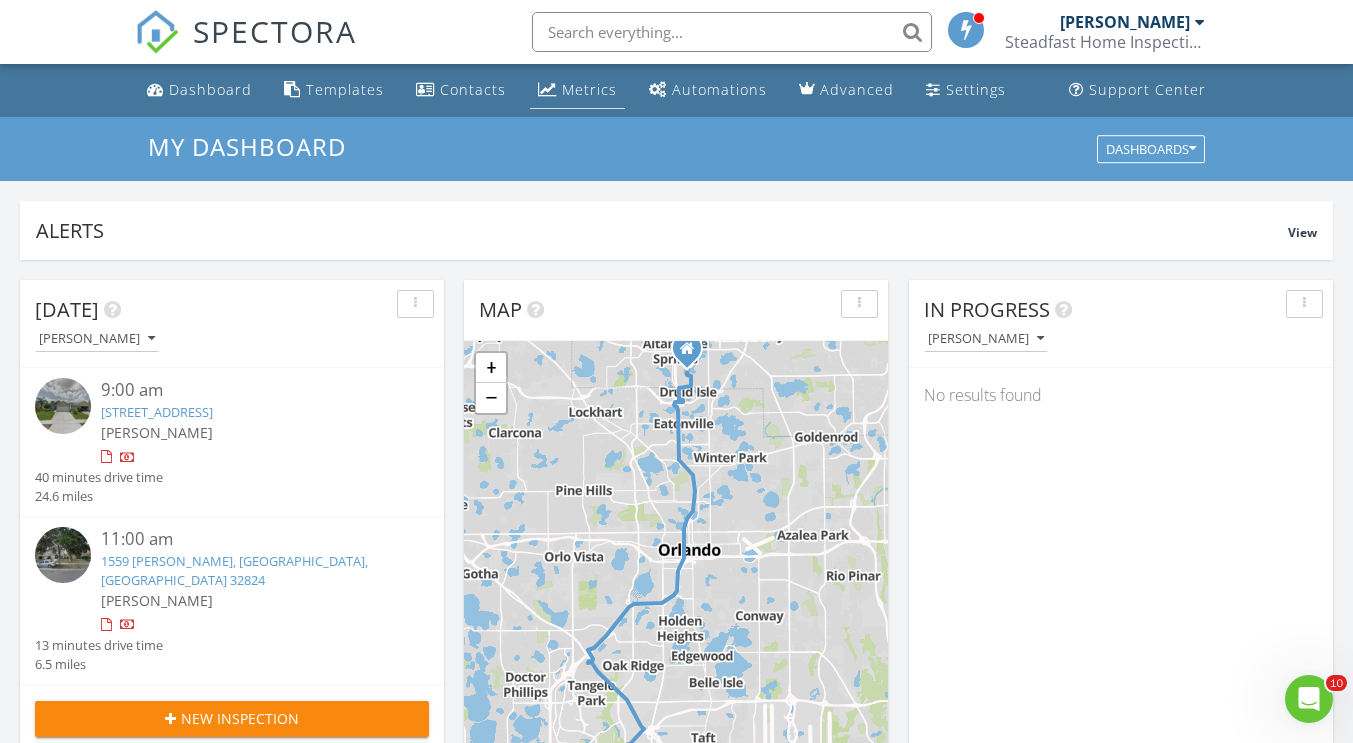 click on "Metrics" at bounding box center [589, 89] 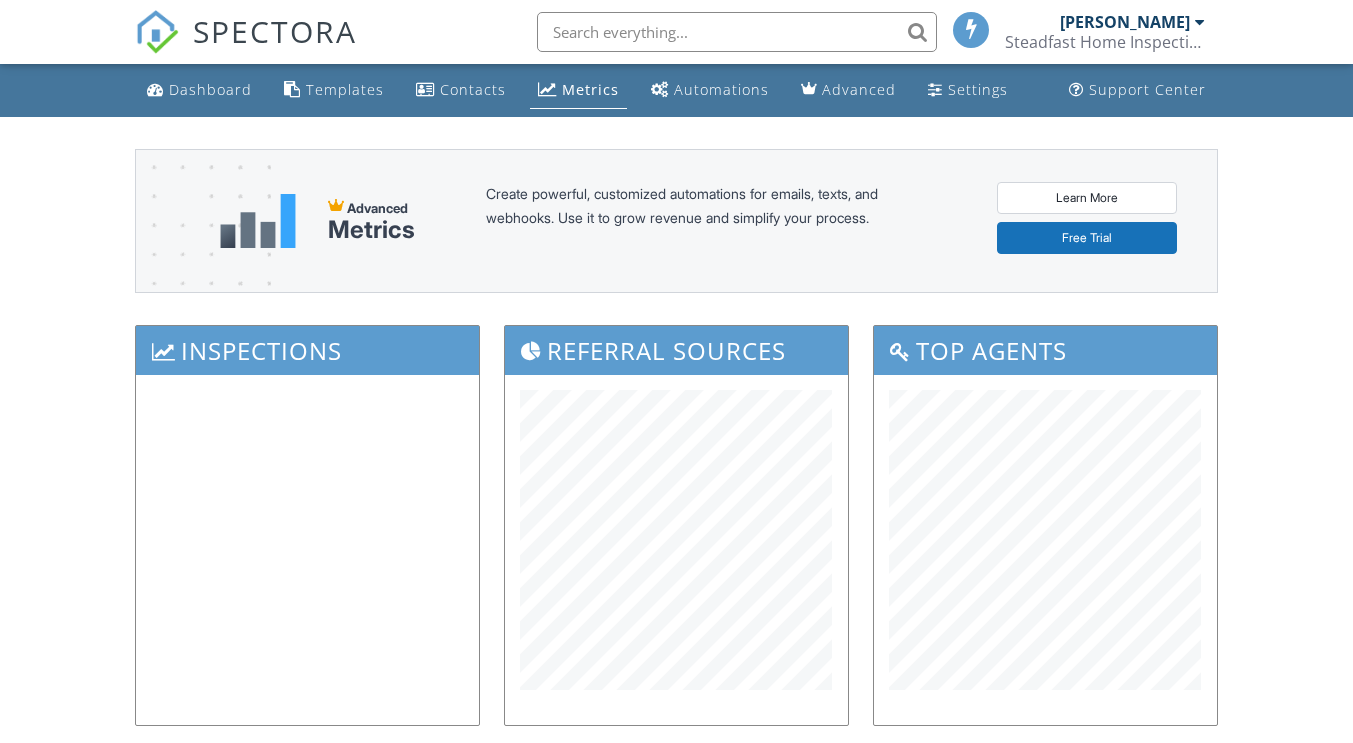 scroll, scrollTop: 0, scrollLeft: 0, axis: both 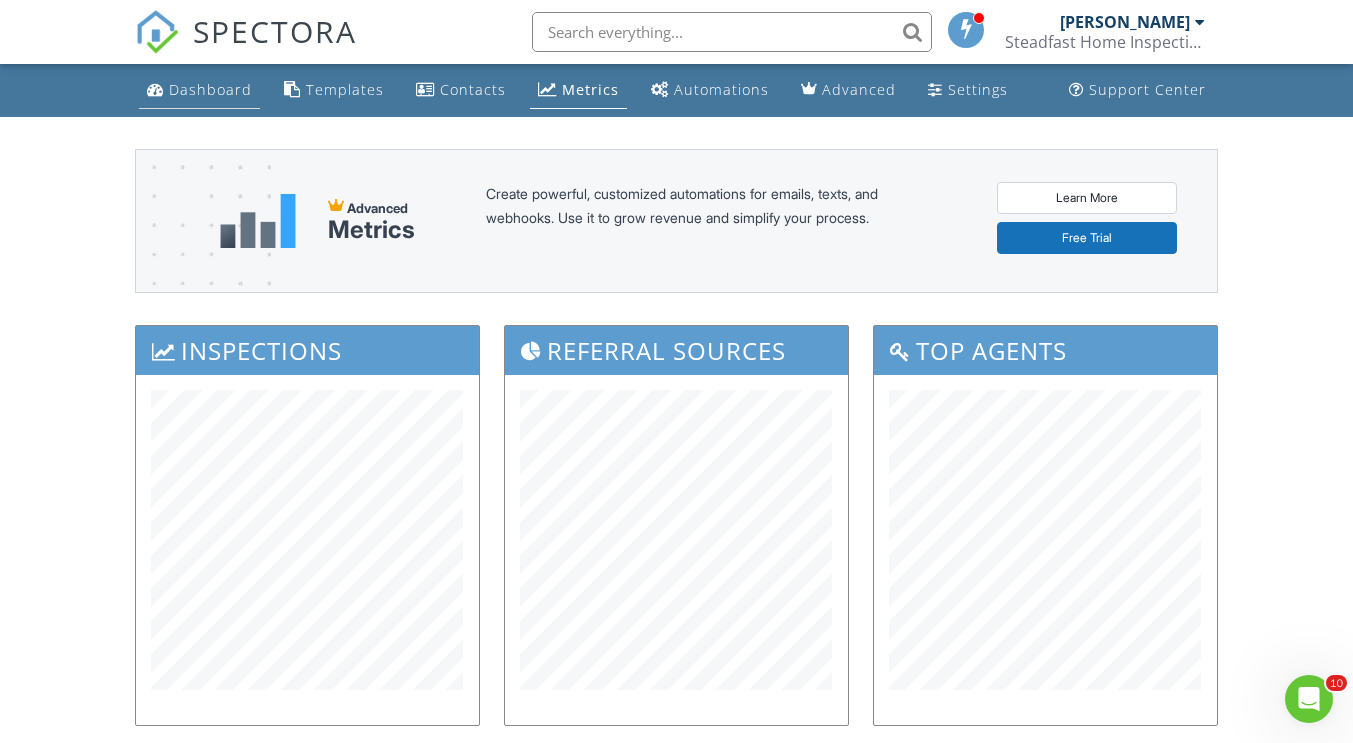 click on "Dashboard" at bounding box center (210, 89) 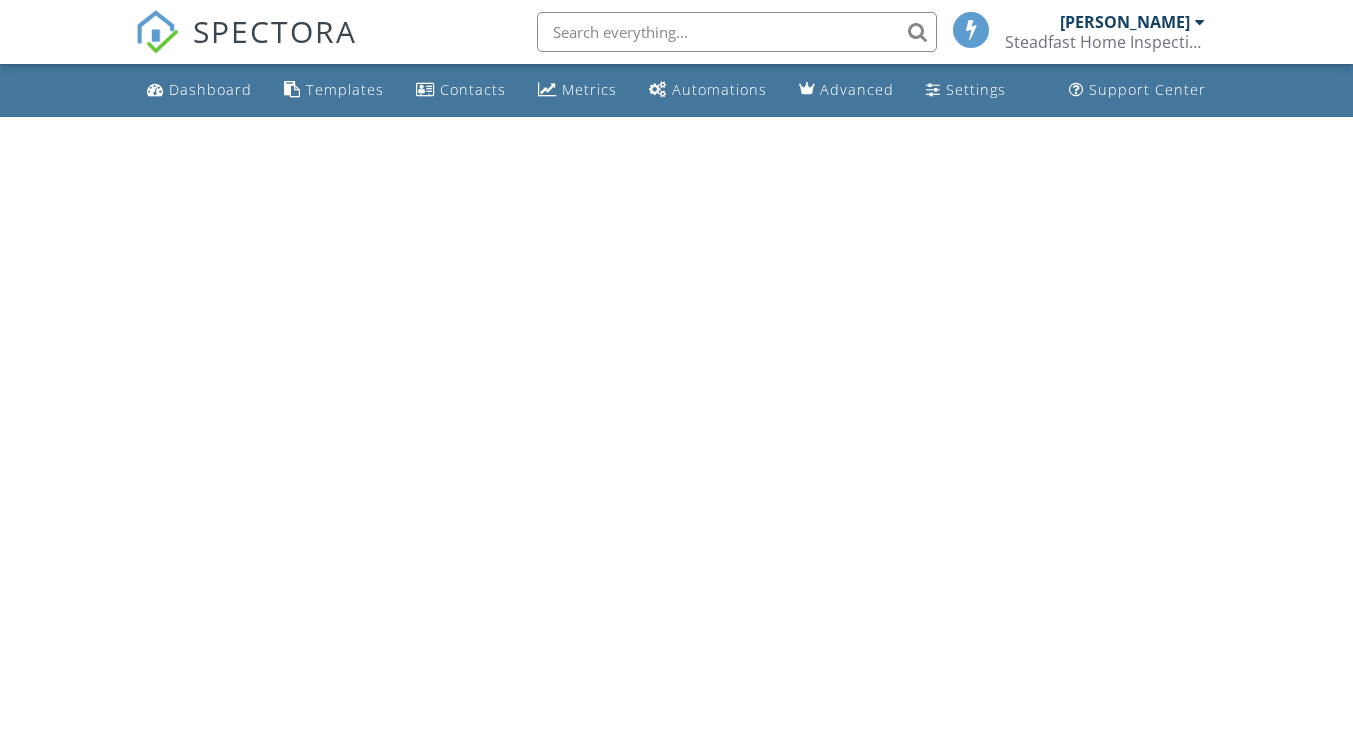 scroll, scrollTop: 0, scrollLeft: 0, axis: both 